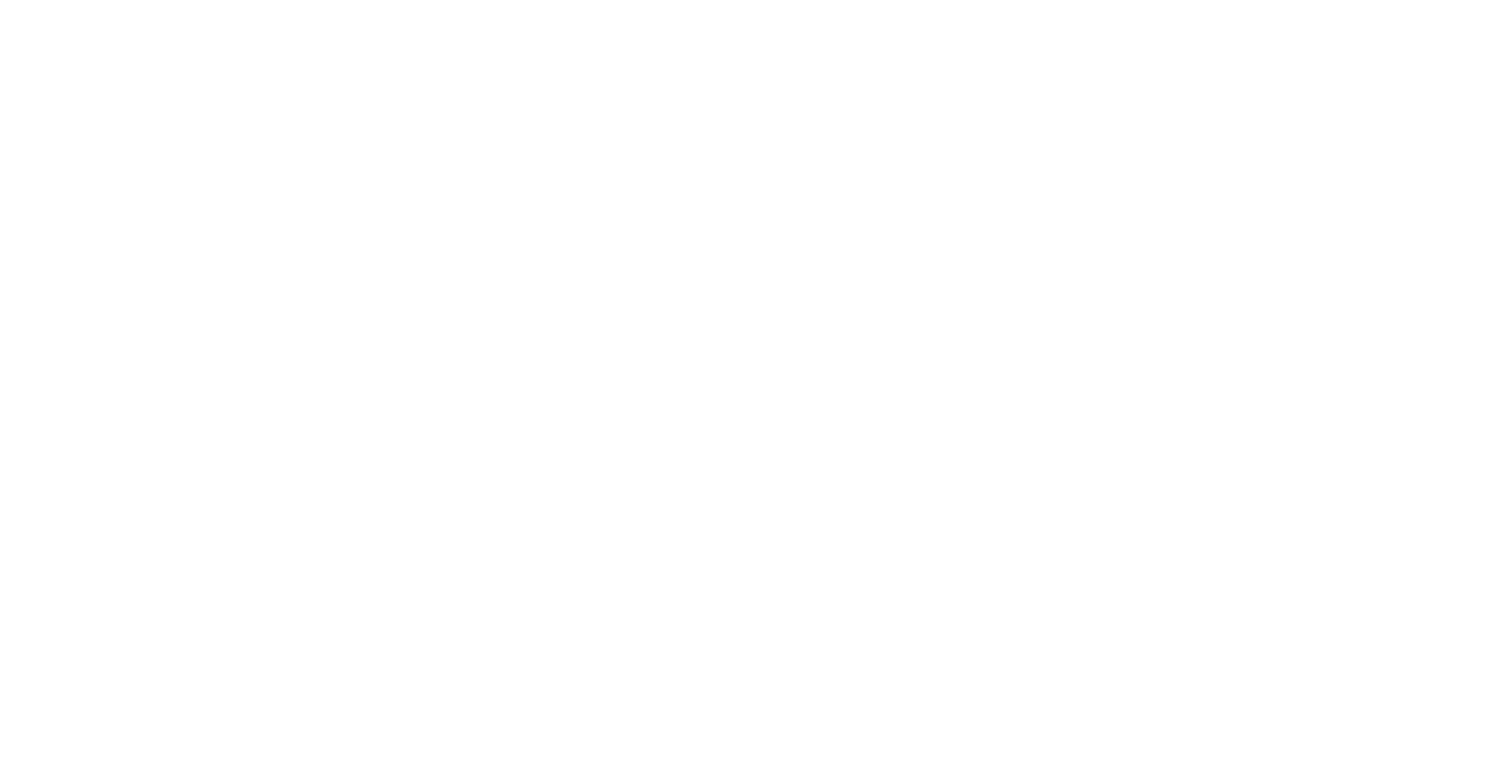 scroll, scrollTop: 0, scrollLeft: 0, axis: both 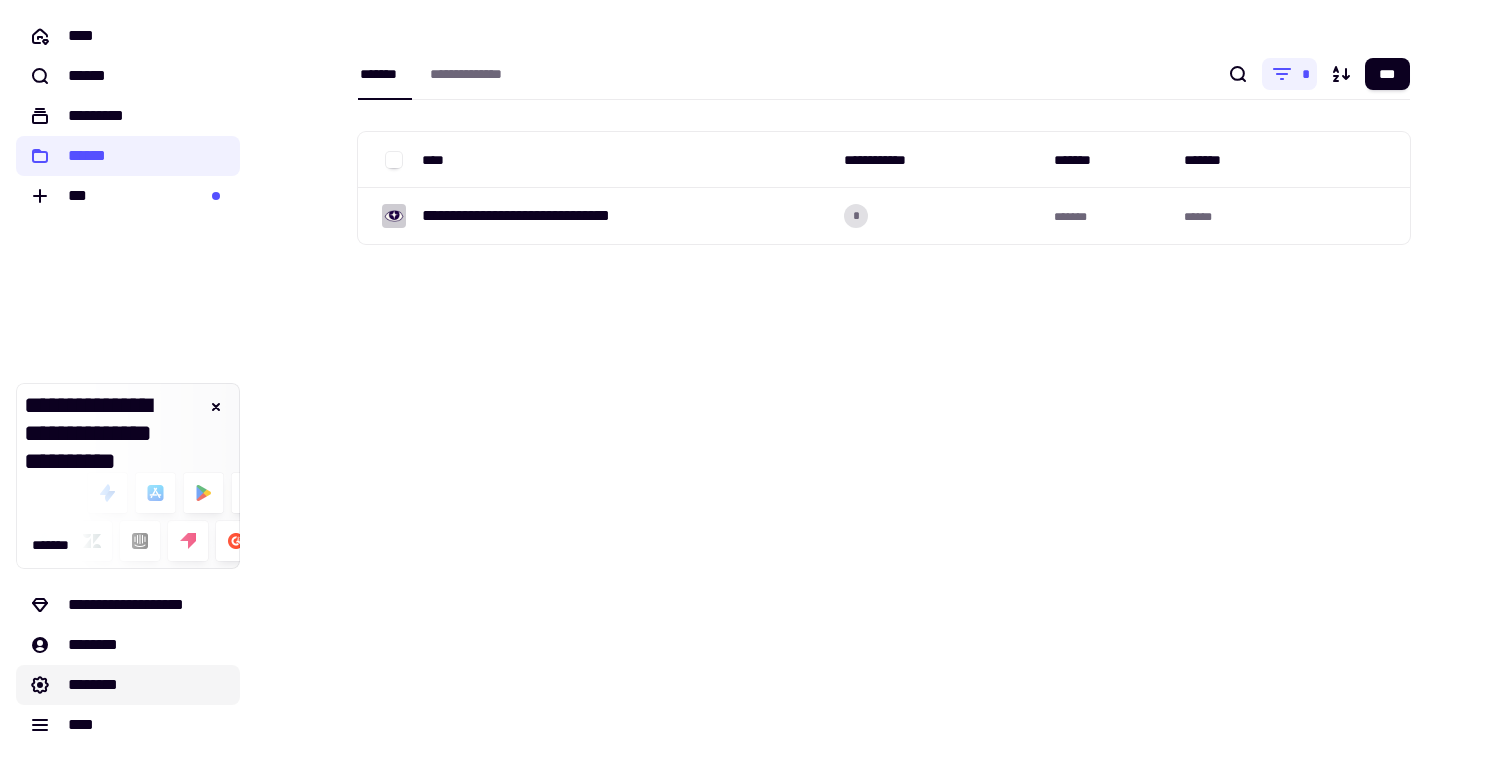 click on "********" 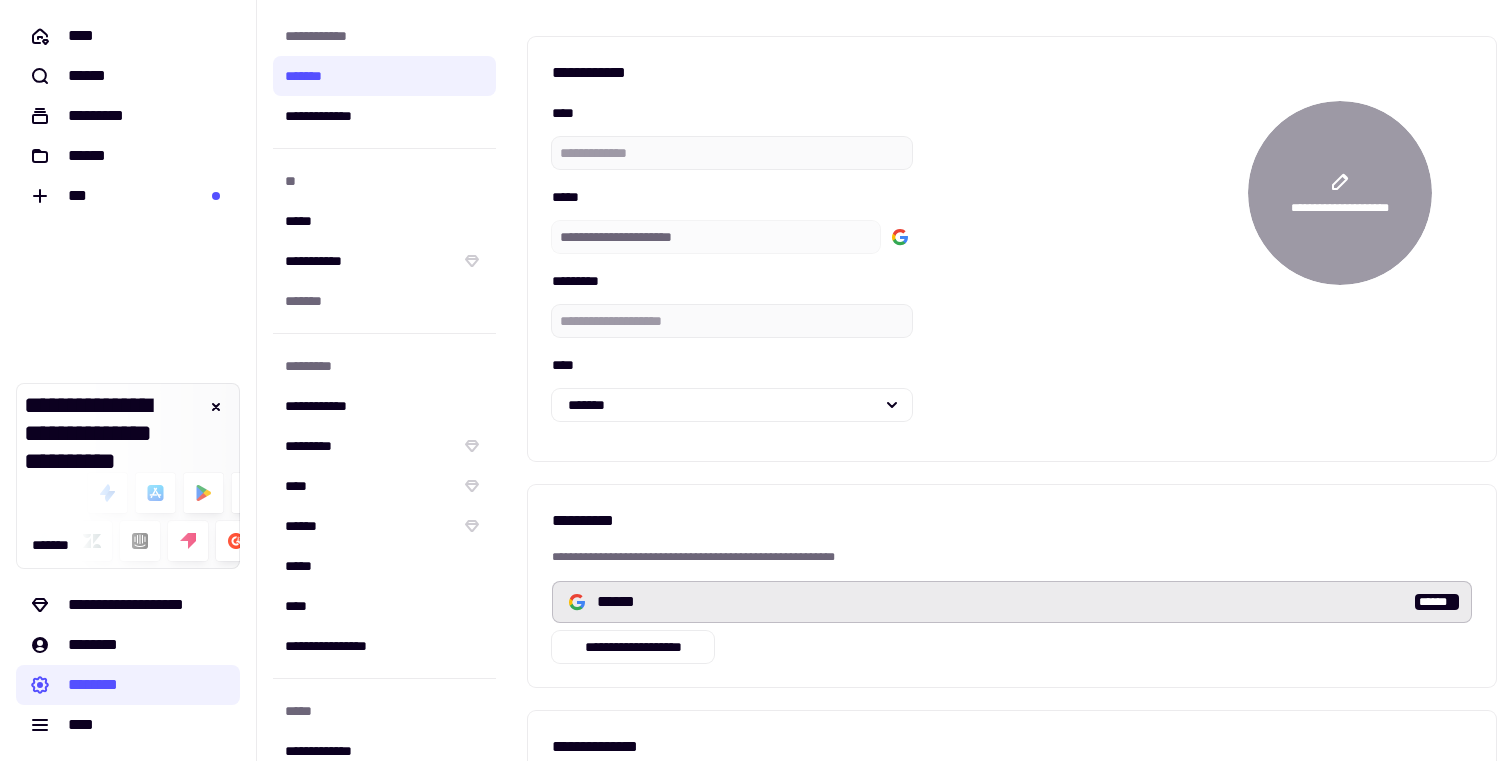 scroll, scrollTop: 0, scrollLeft: 0, axis: both 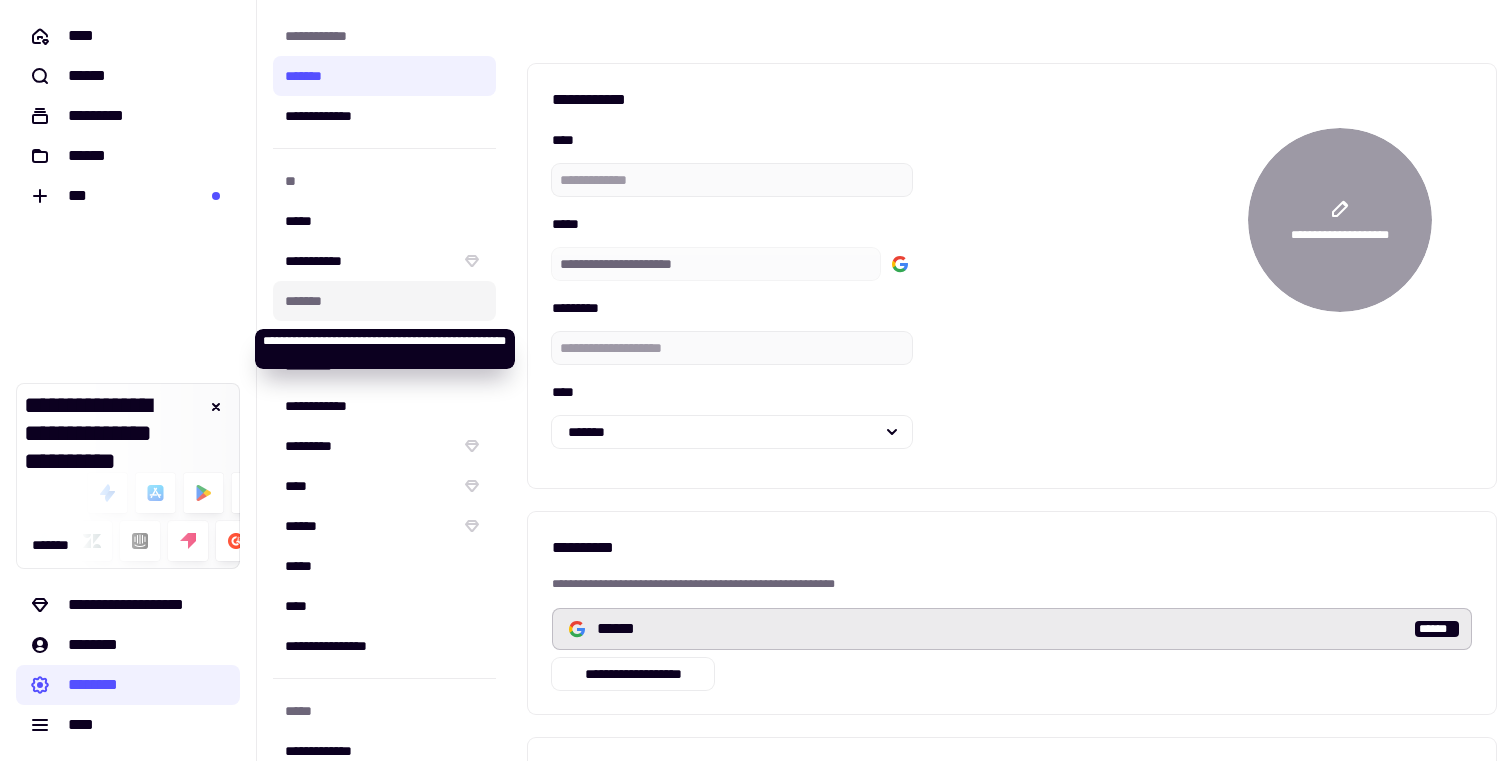 click on "*******" 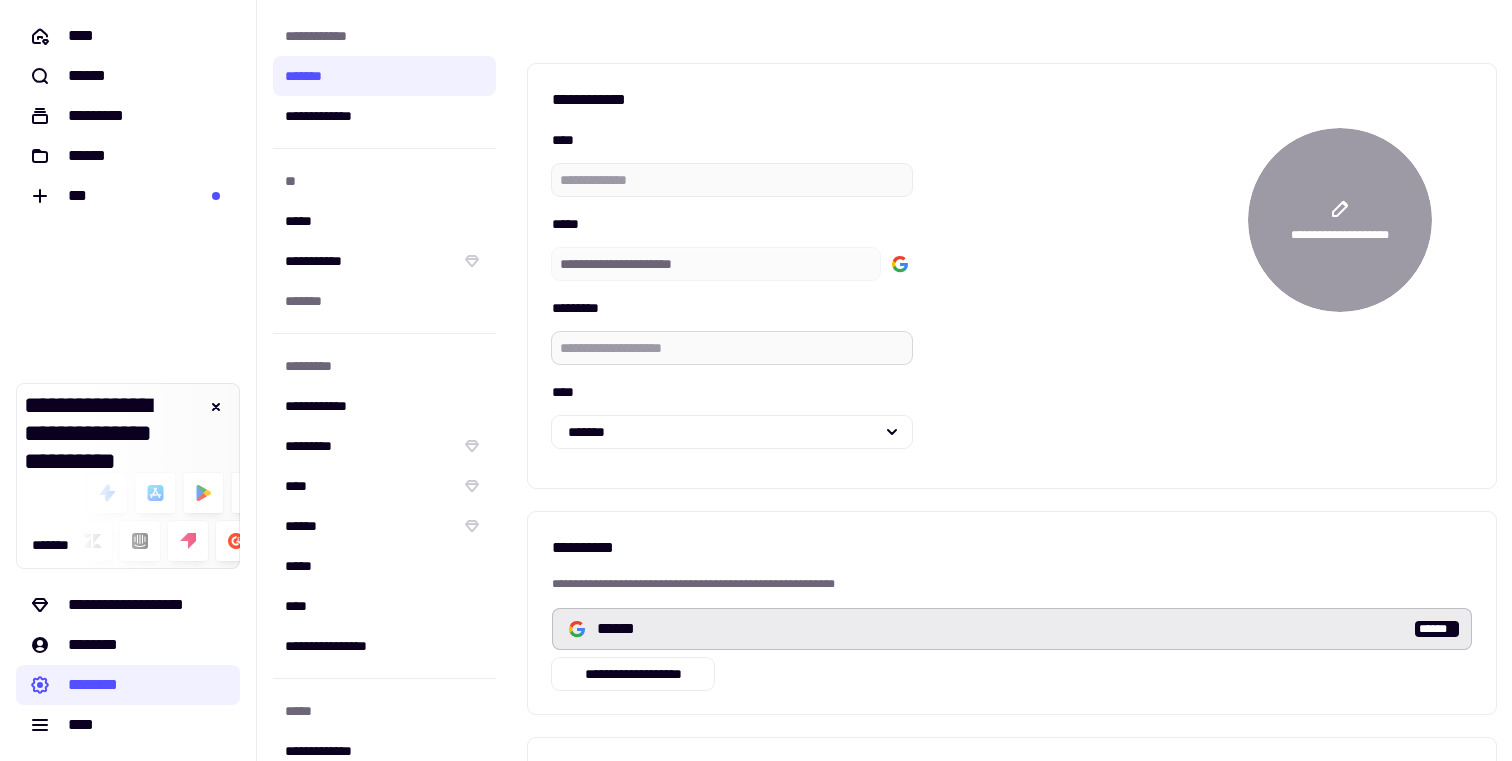 scroll, scrollTop: 1, scrollLeft: 0, axis: vertical 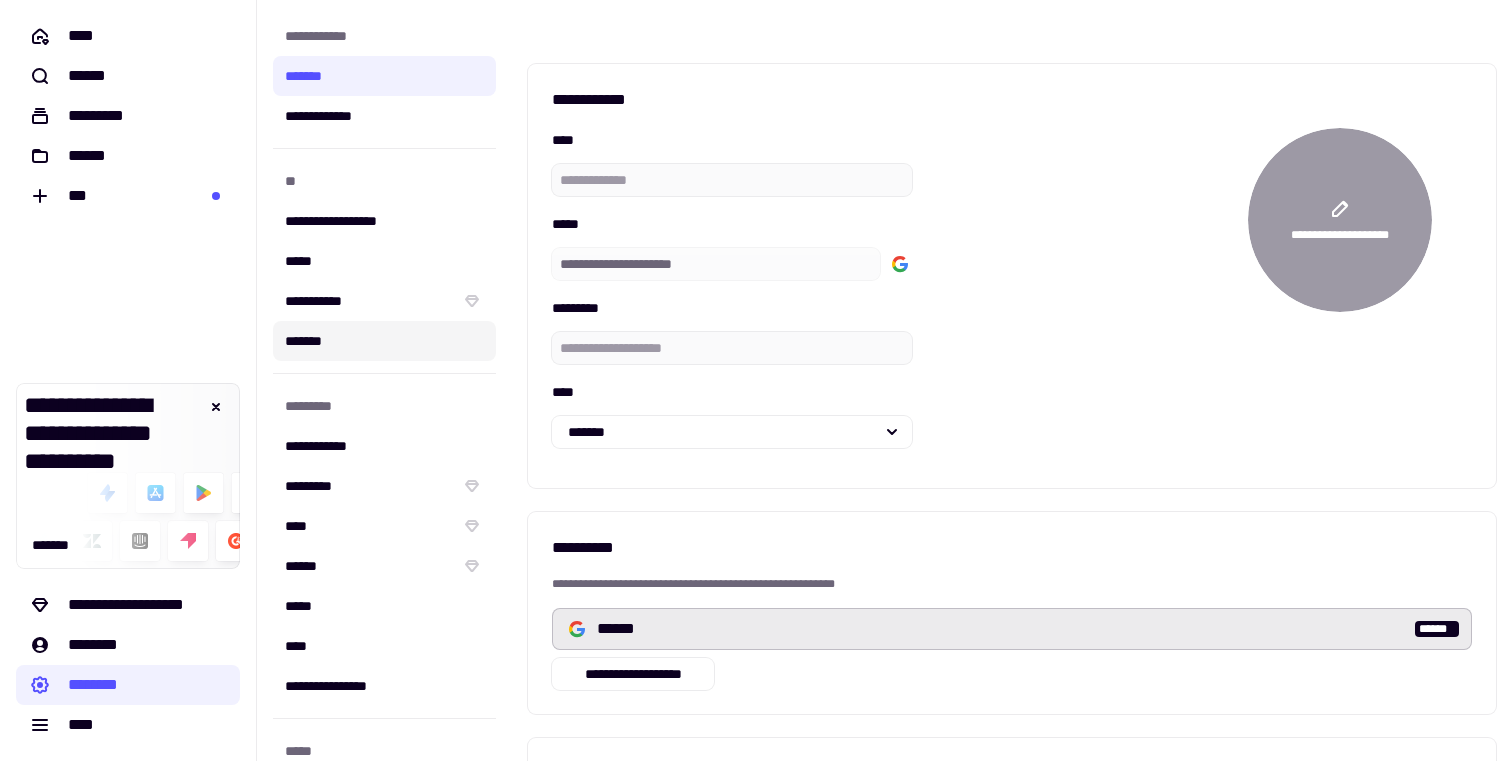 click on "*******" 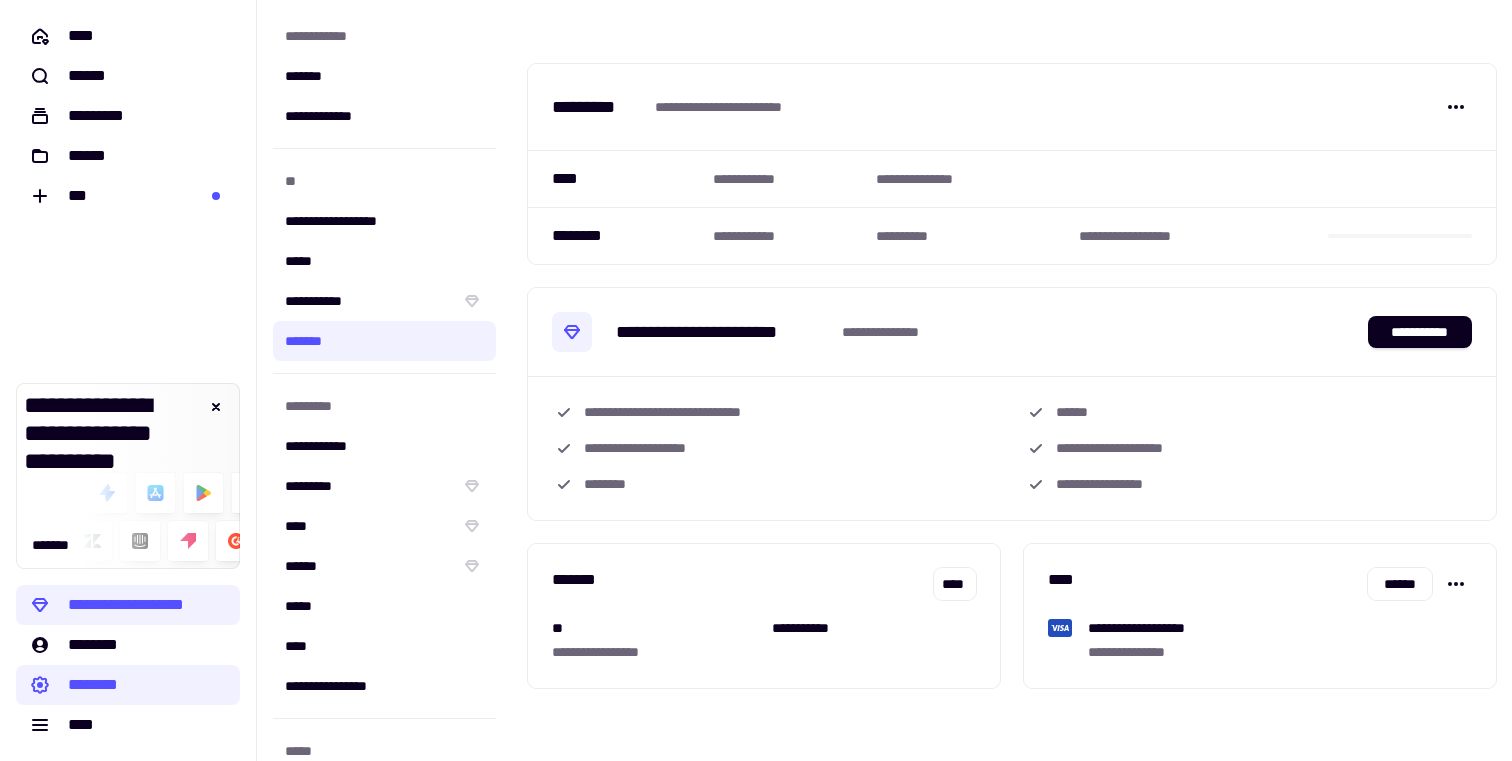 scroll, scrollTop: 15, scrollLeft: 0, axis: vertical 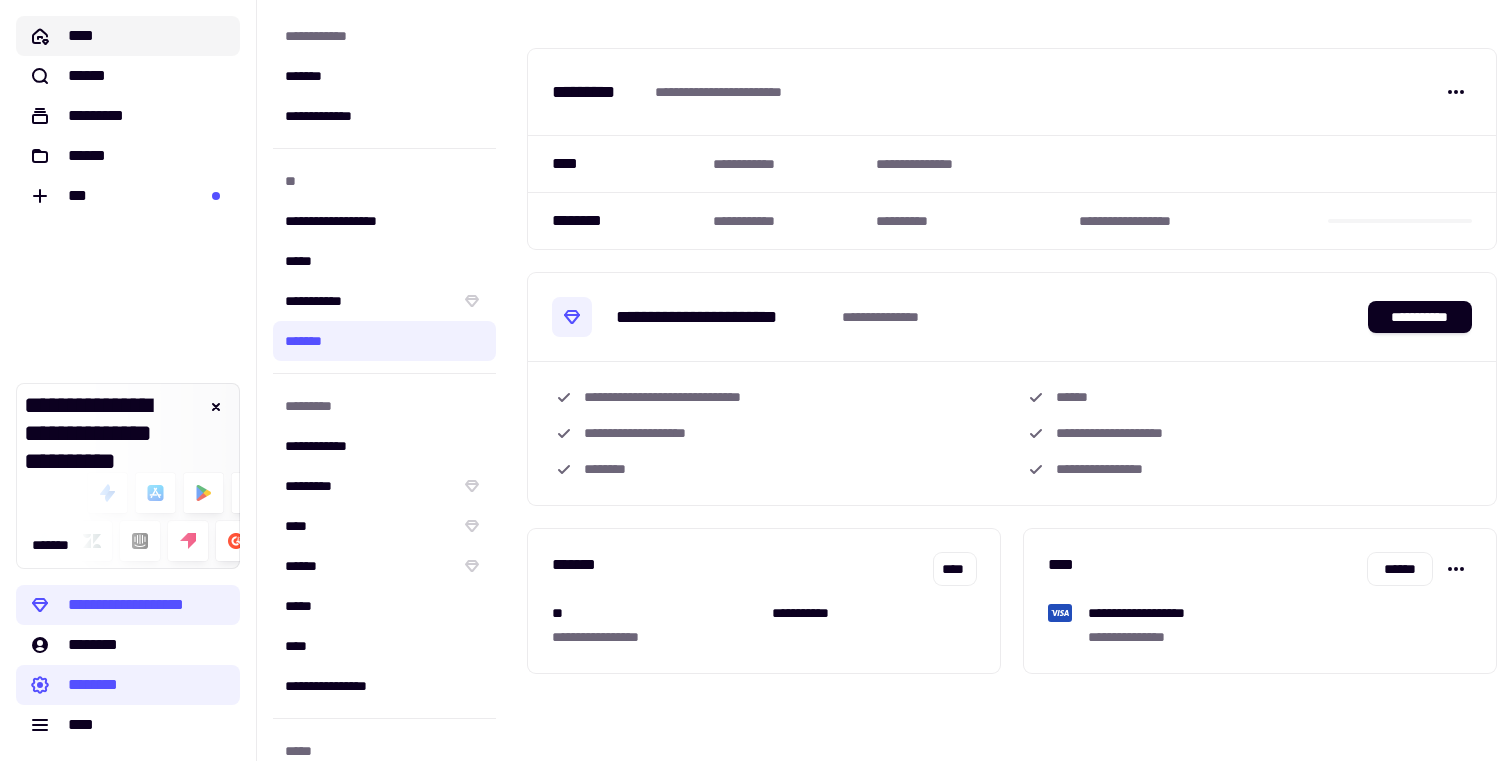click on "****" 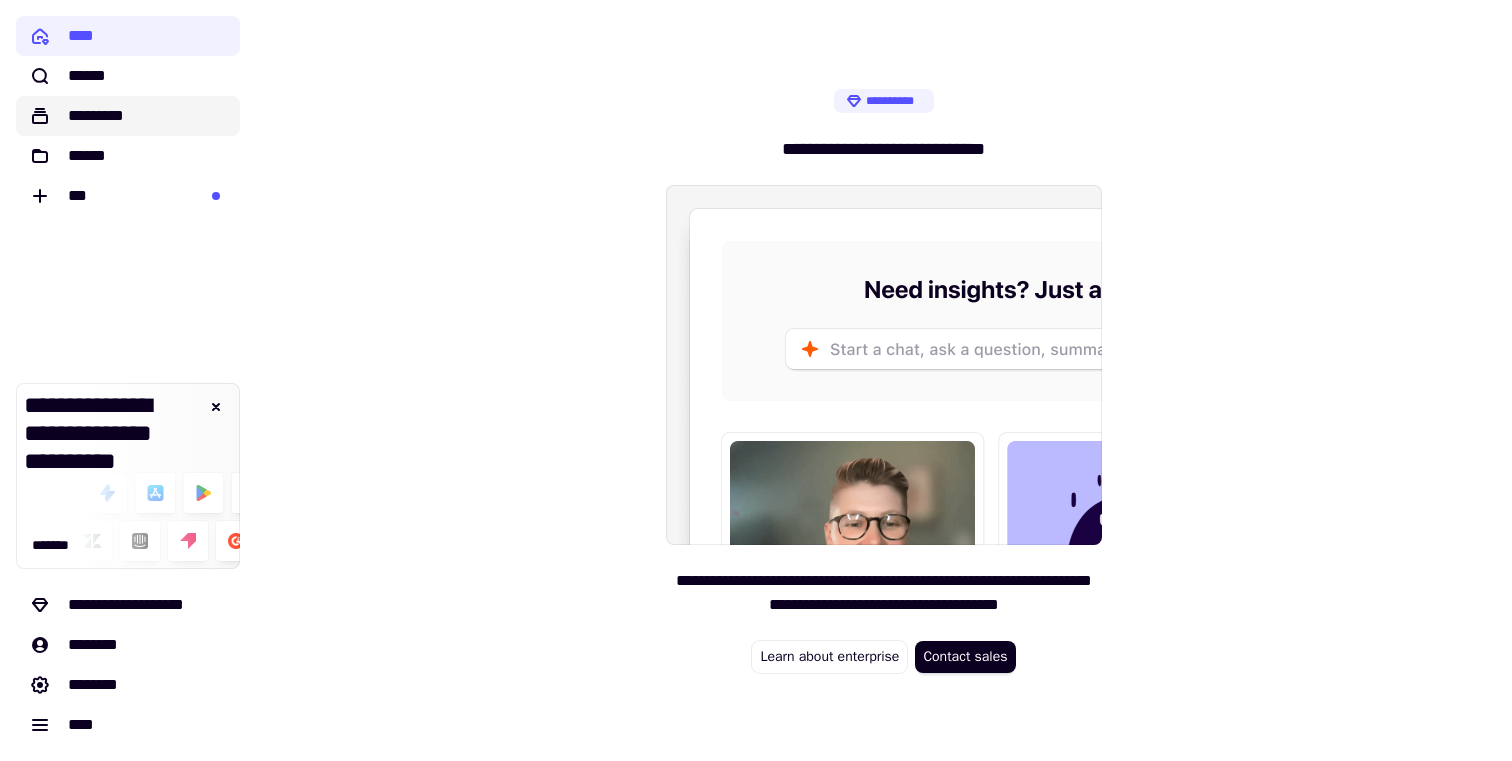 click on "*********" 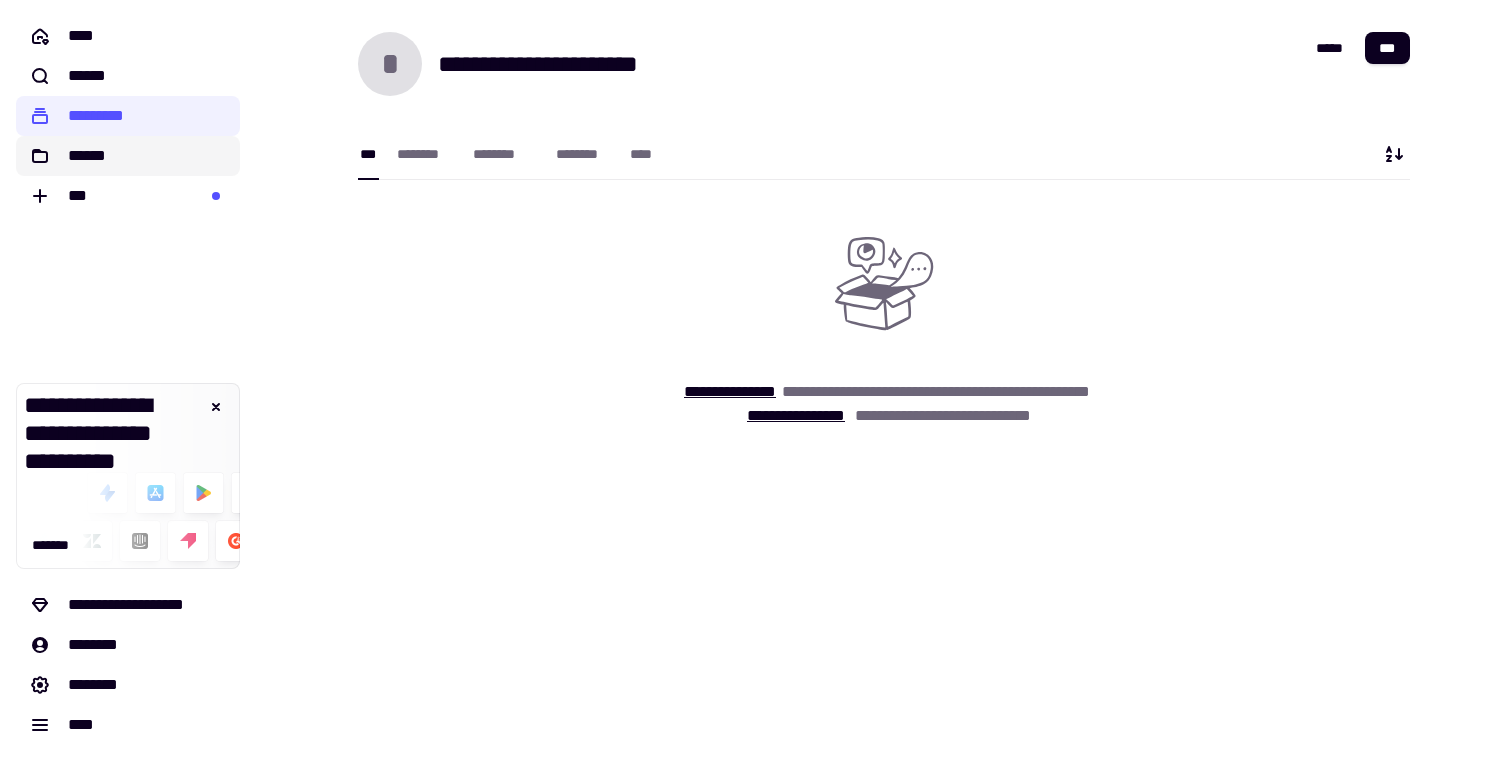click on "******" 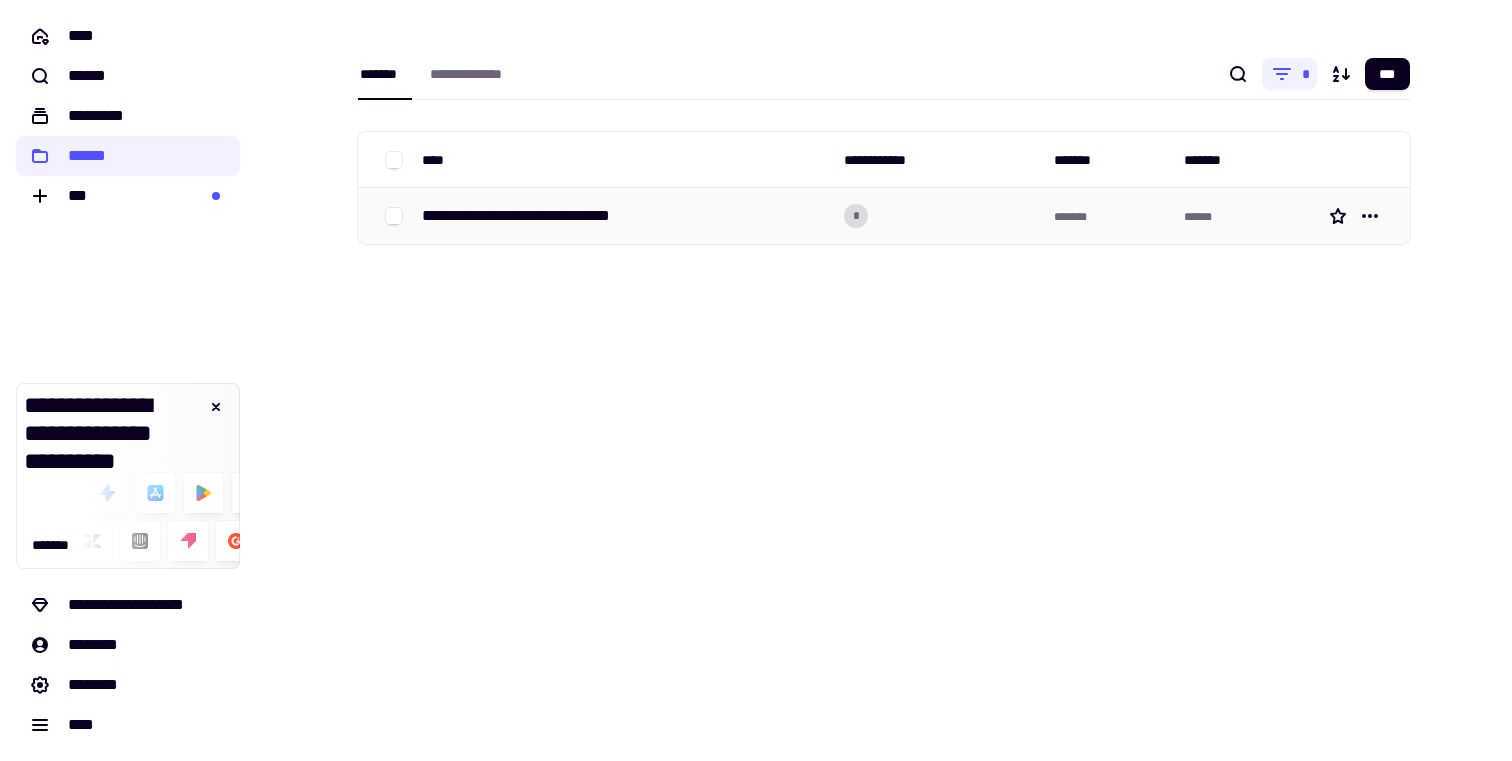 click on "**********" at bounding box center [544, 216] 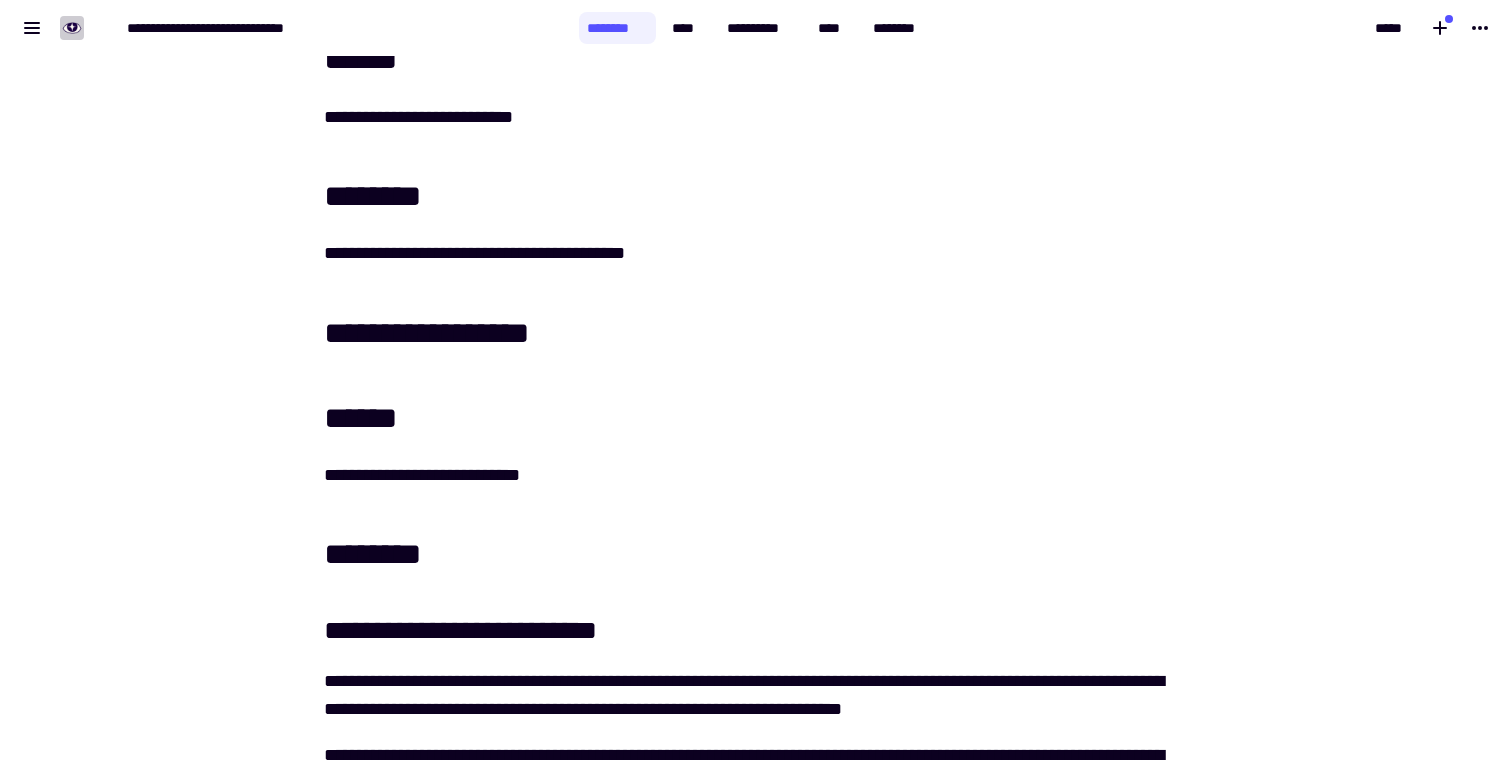 scroll, scrollTop: 0, scrollLeft: 0, axis: both 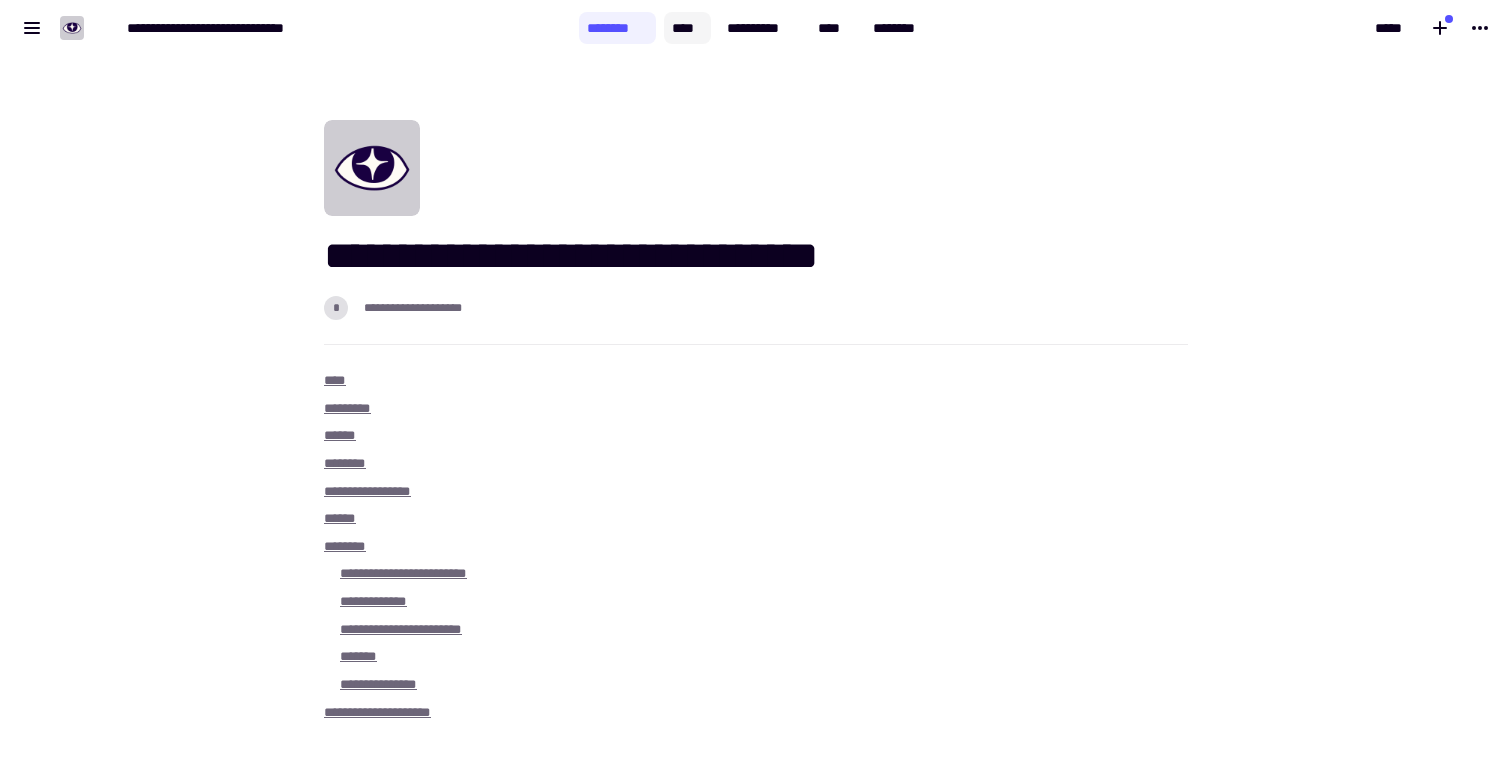 click on "****" 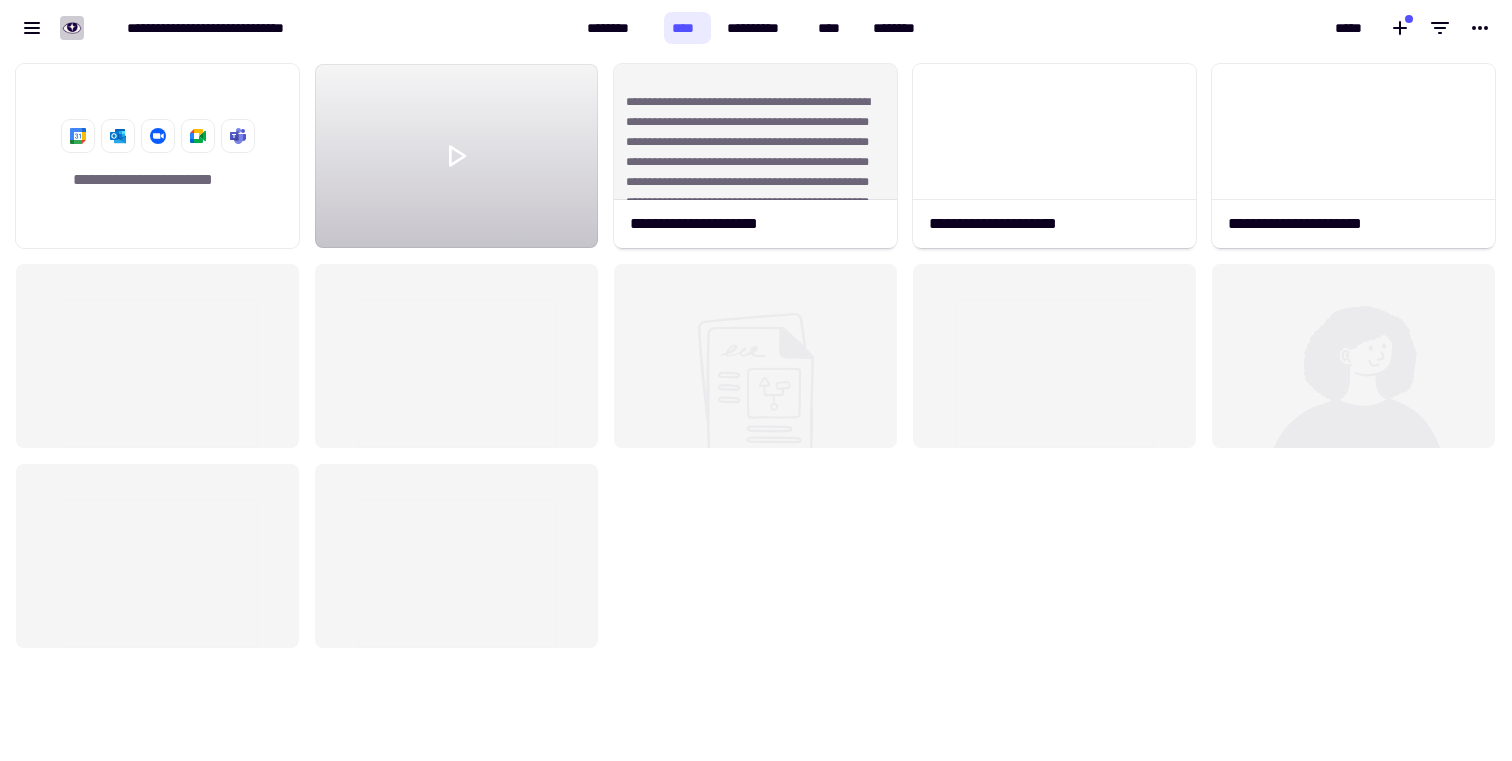 scroll, scrollTop: 1, scrollLeft: 1, axis: both 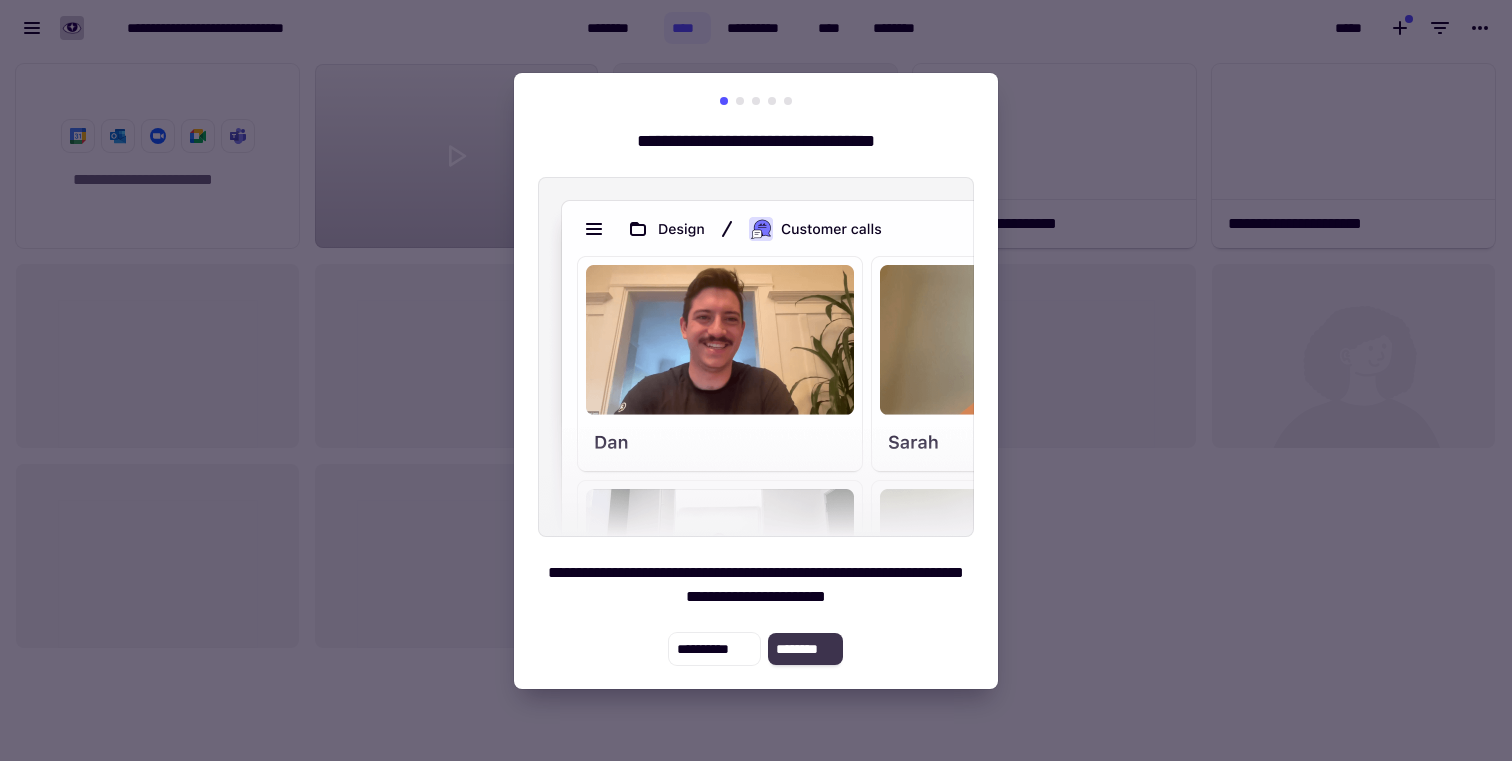 click on "********" 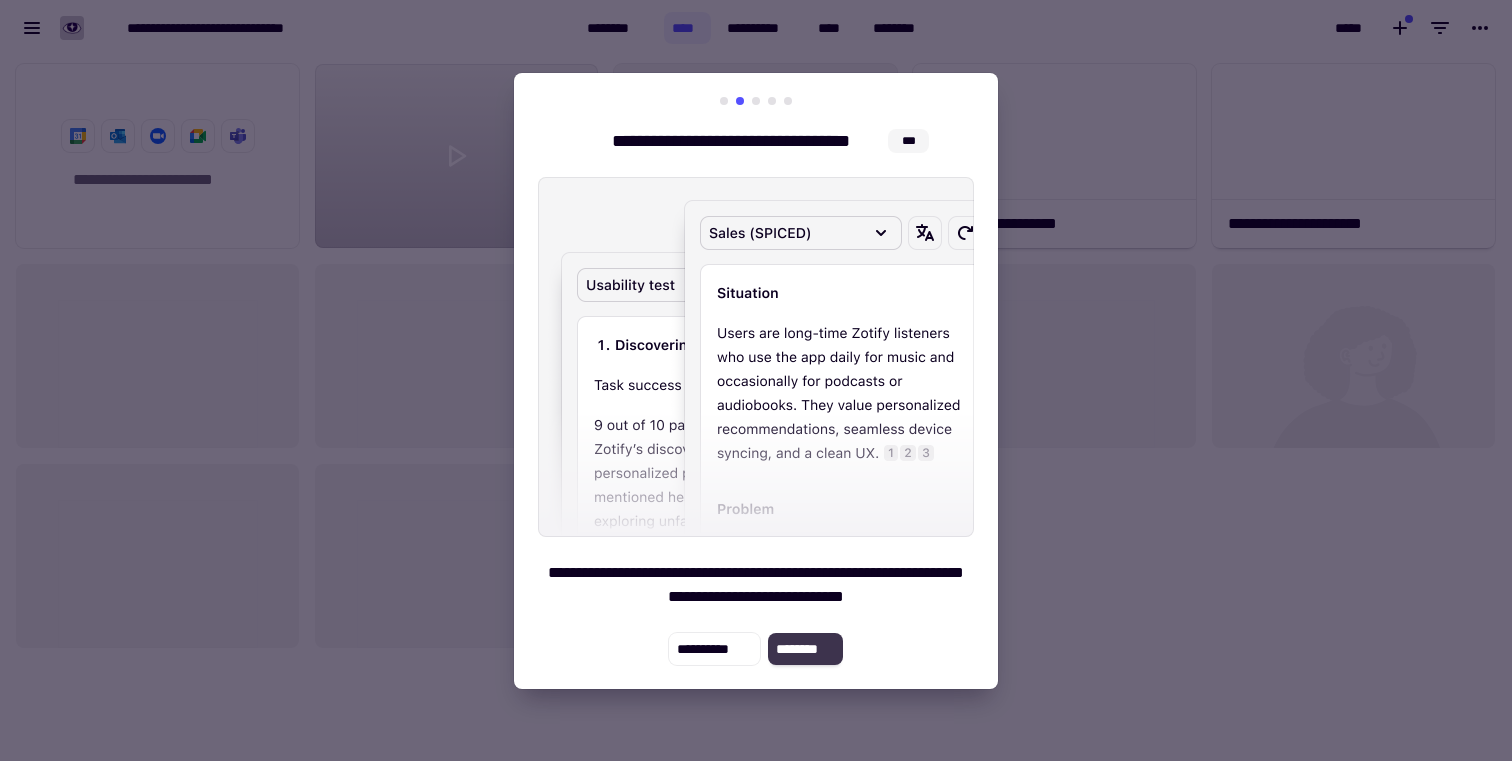 click on "********" 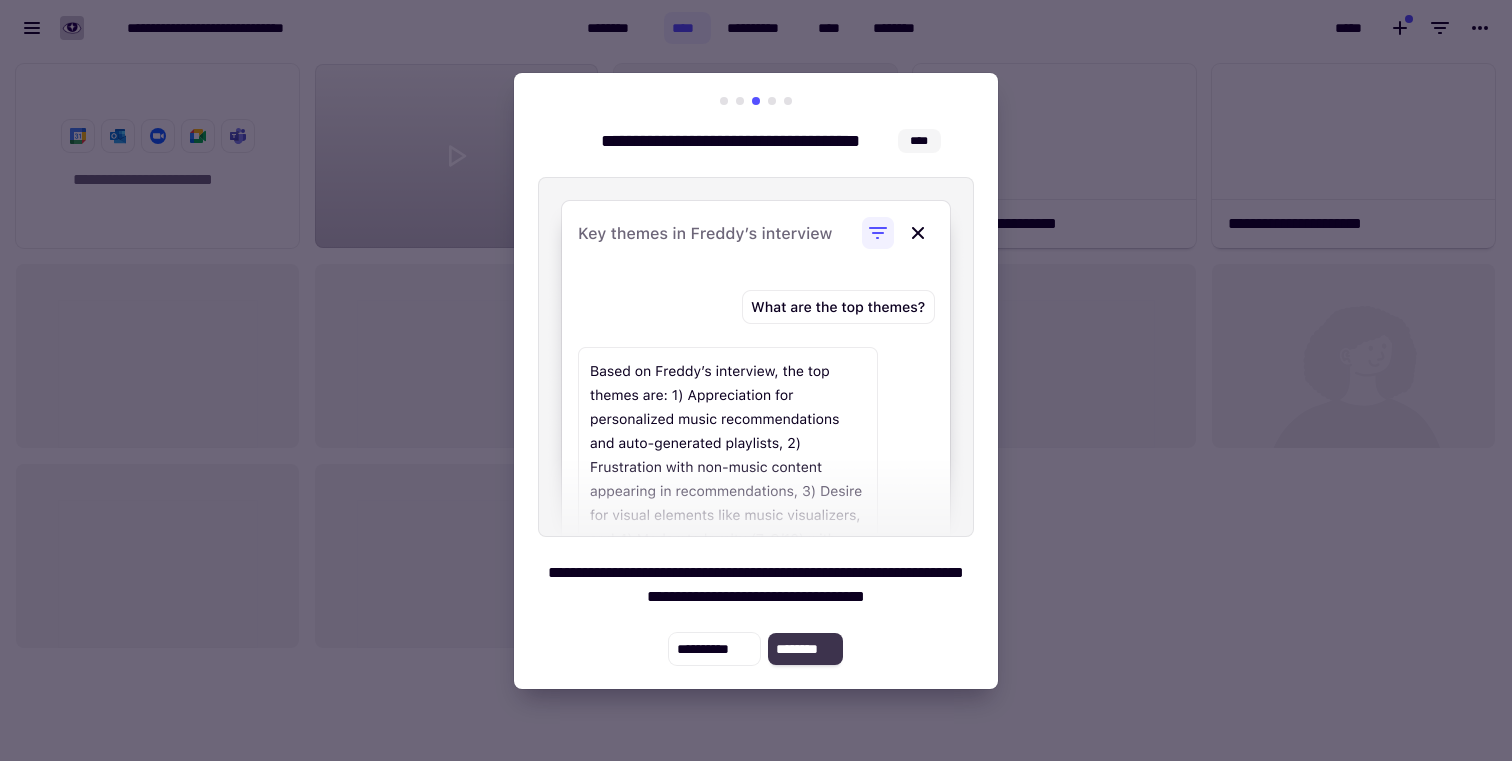 click on "********" 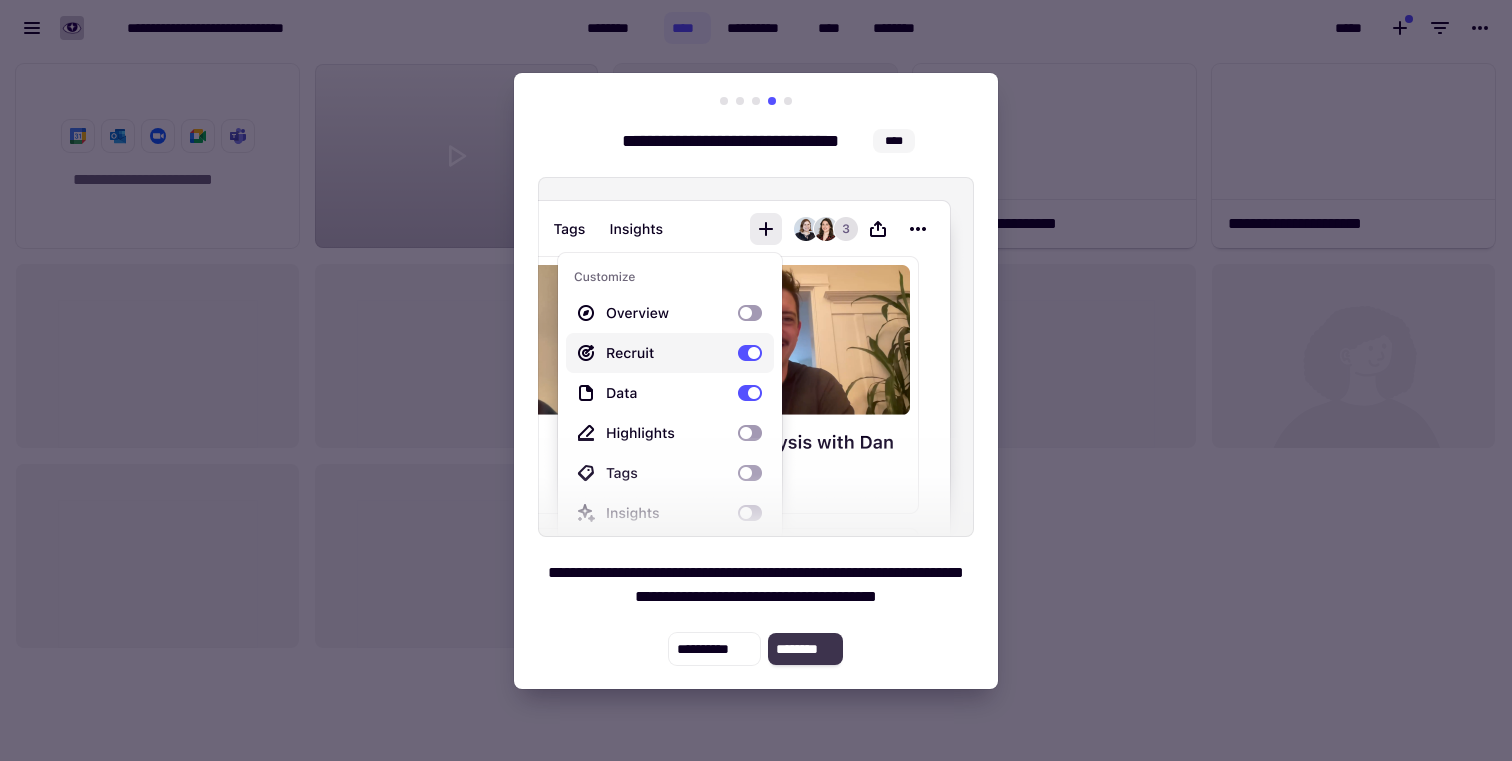 click on "********" 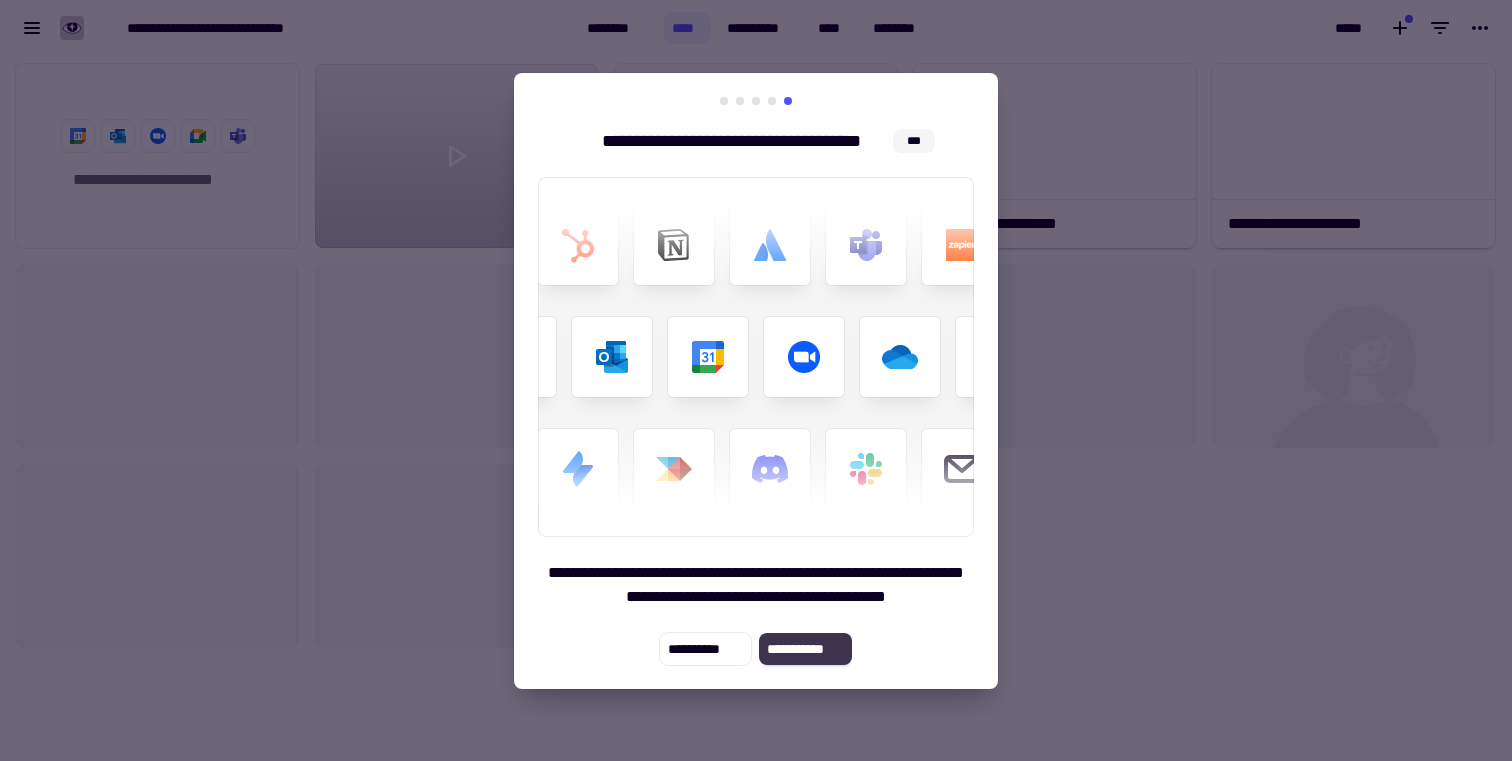 click on "**********" 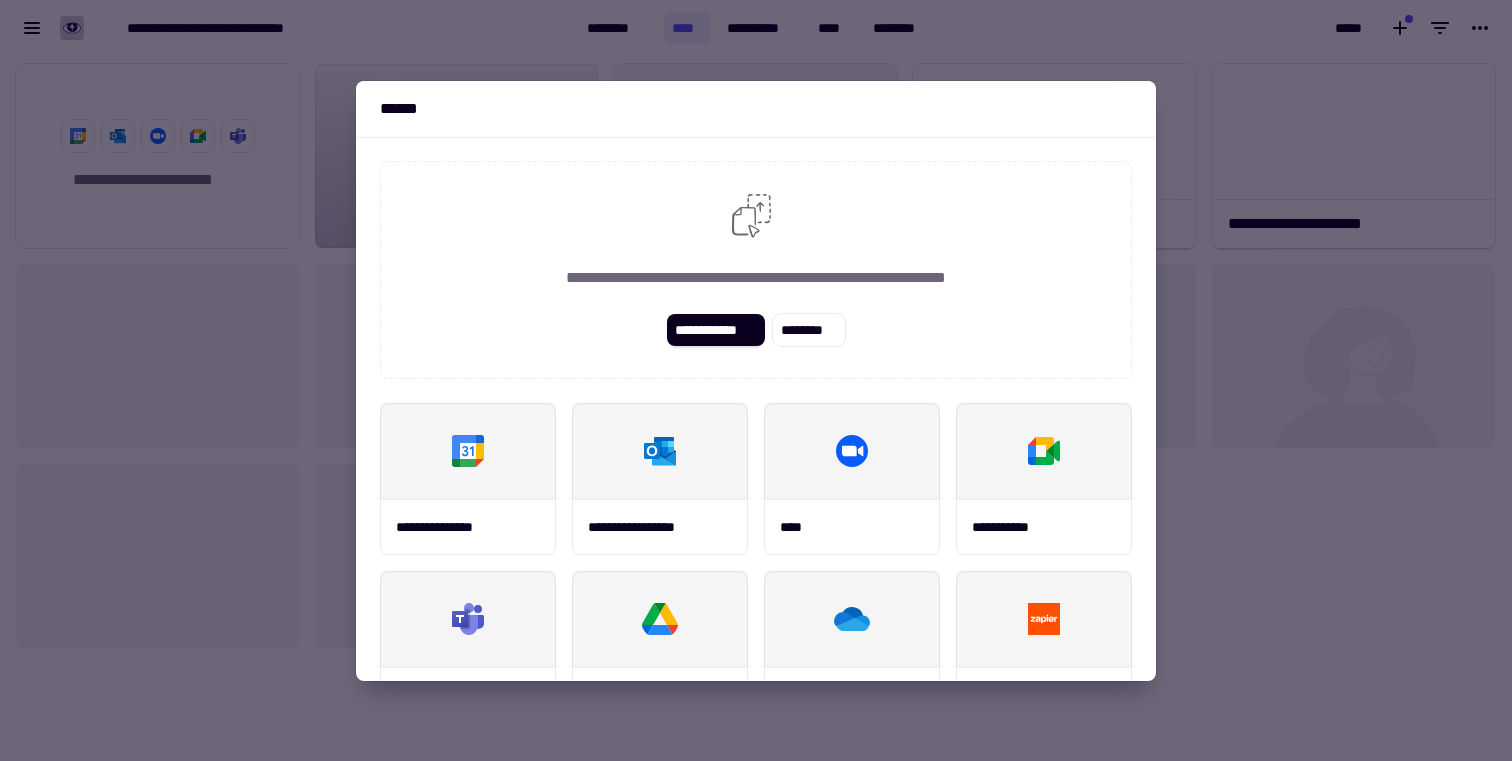 click at bounding box center [756, 380] 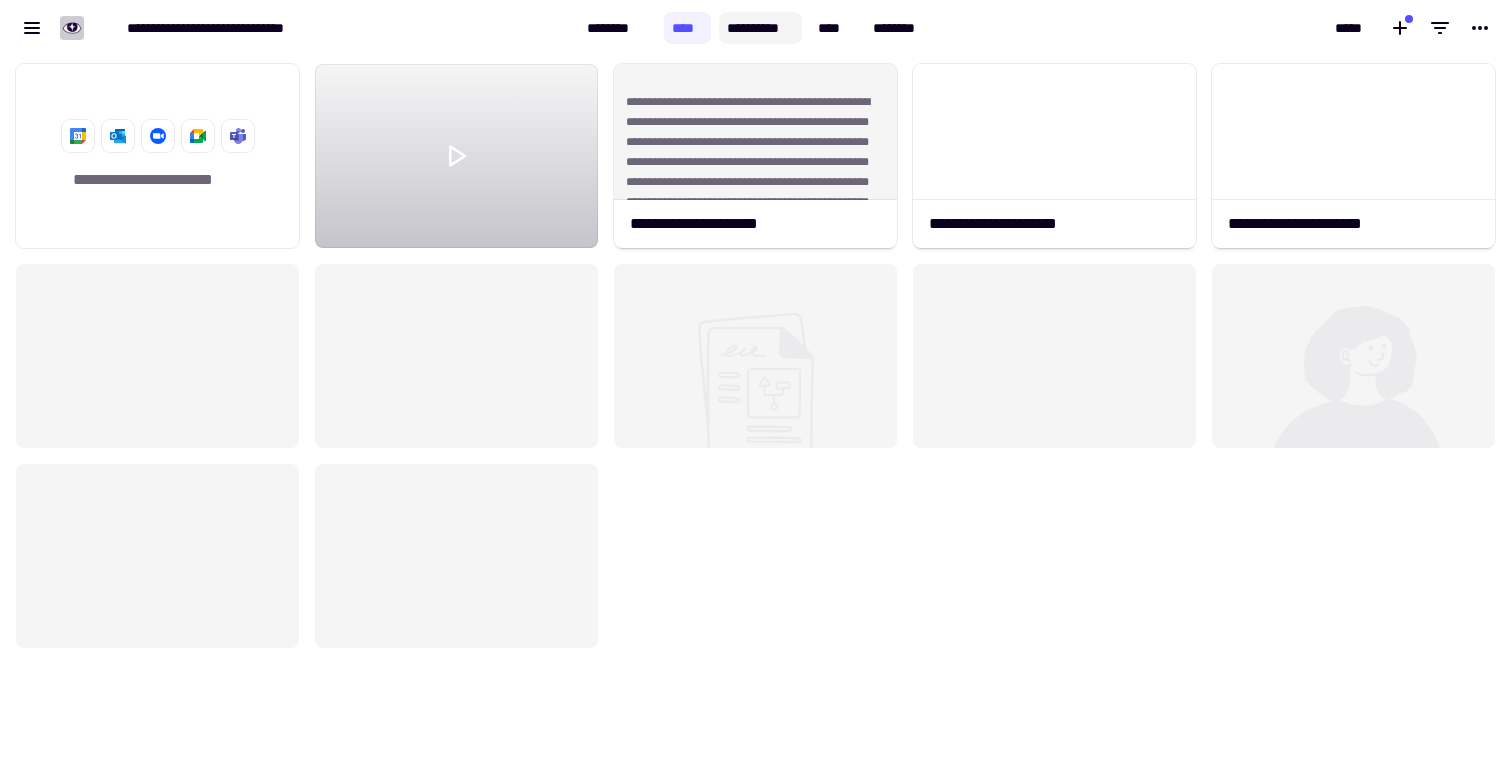 click on "**********" 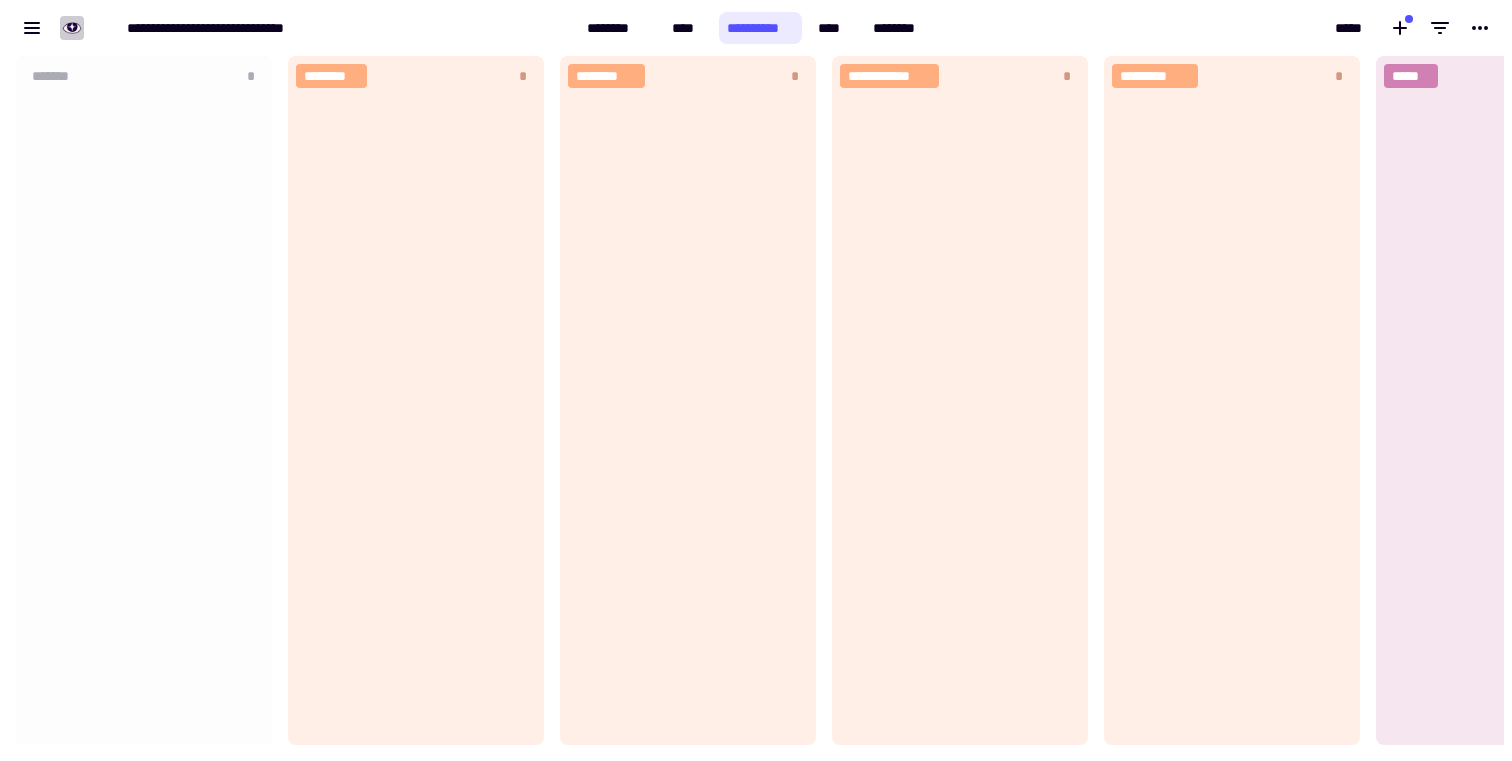scroll, scrollTop: 1, scrollLeft: 1, axis: both 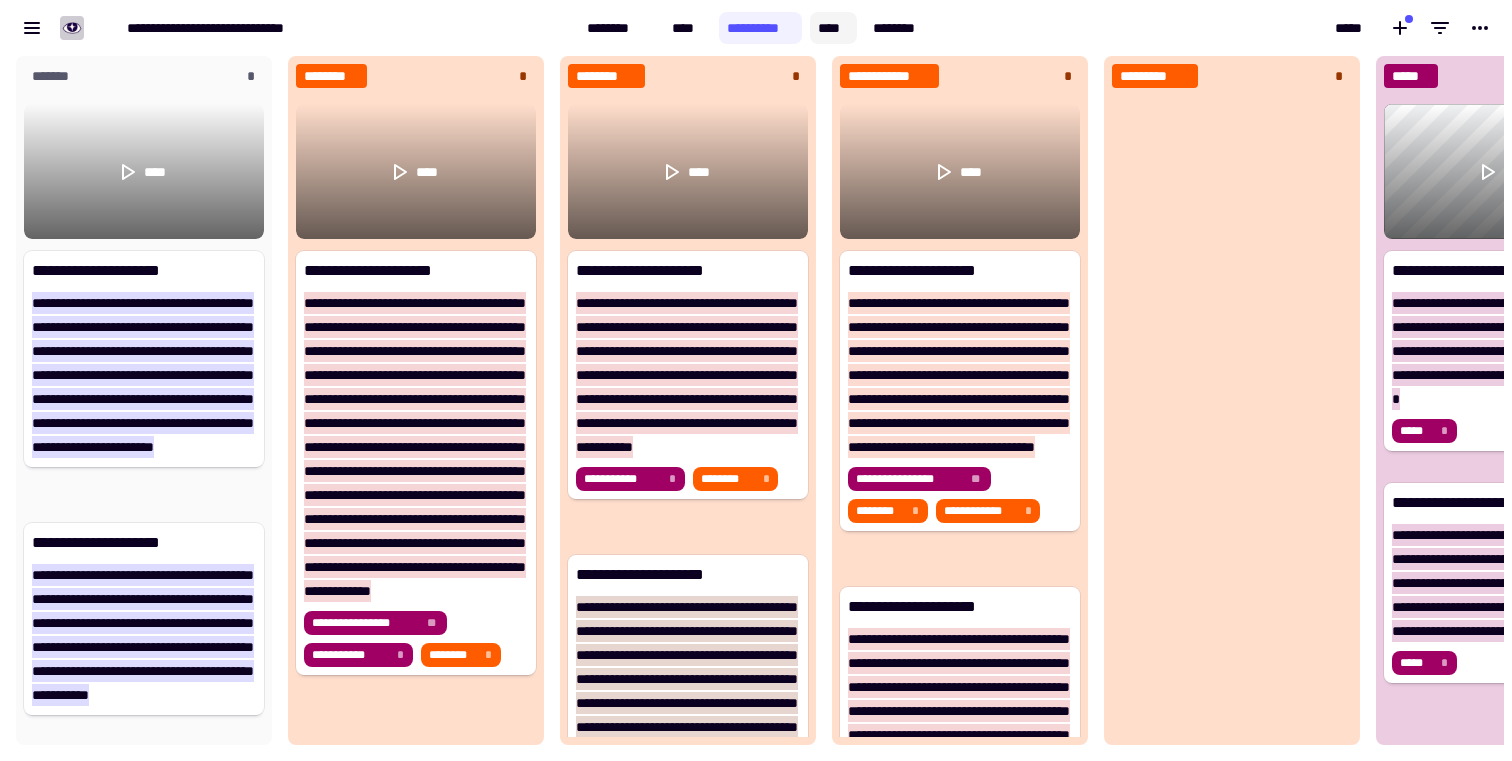 click on "****" 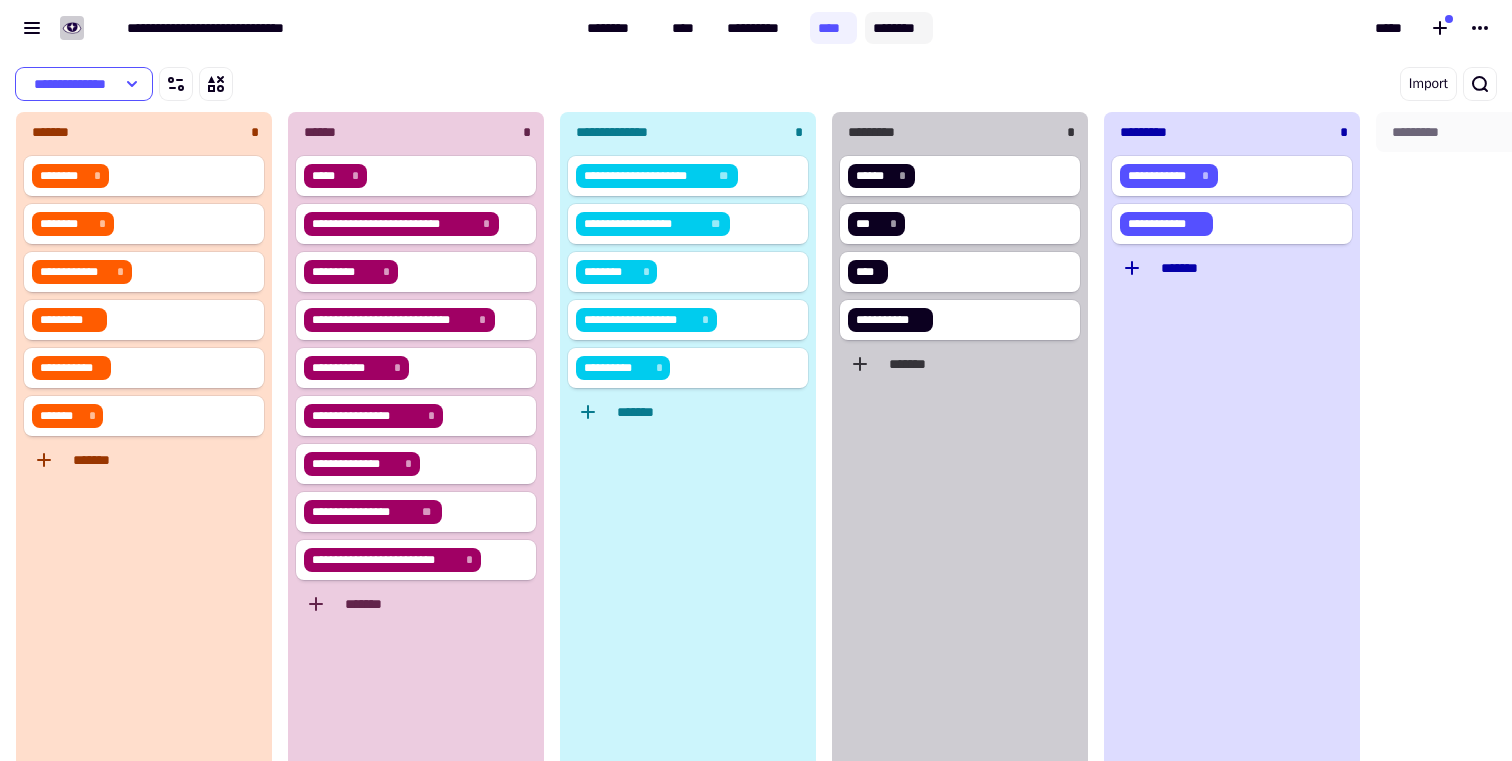 click on "********" 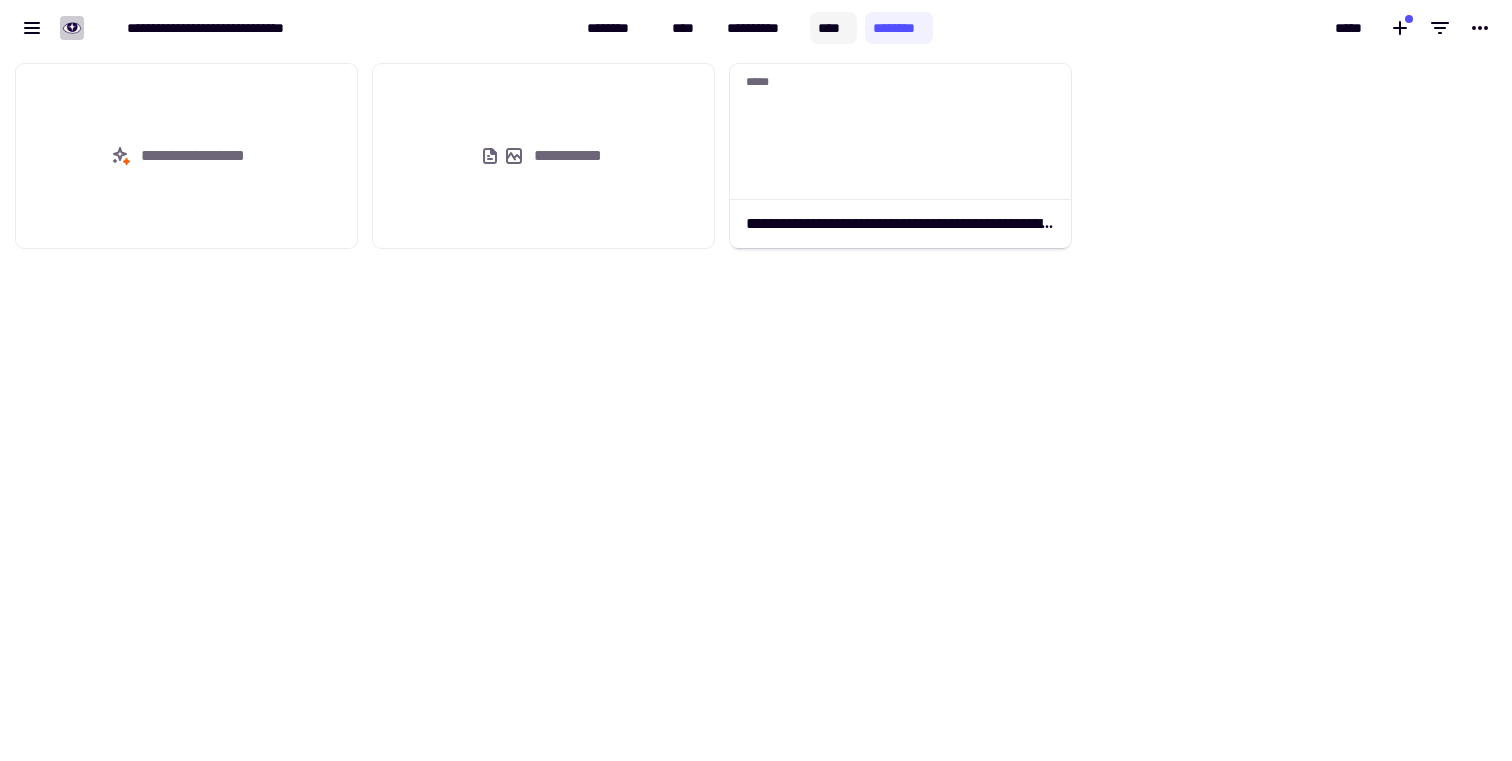 click on "****" 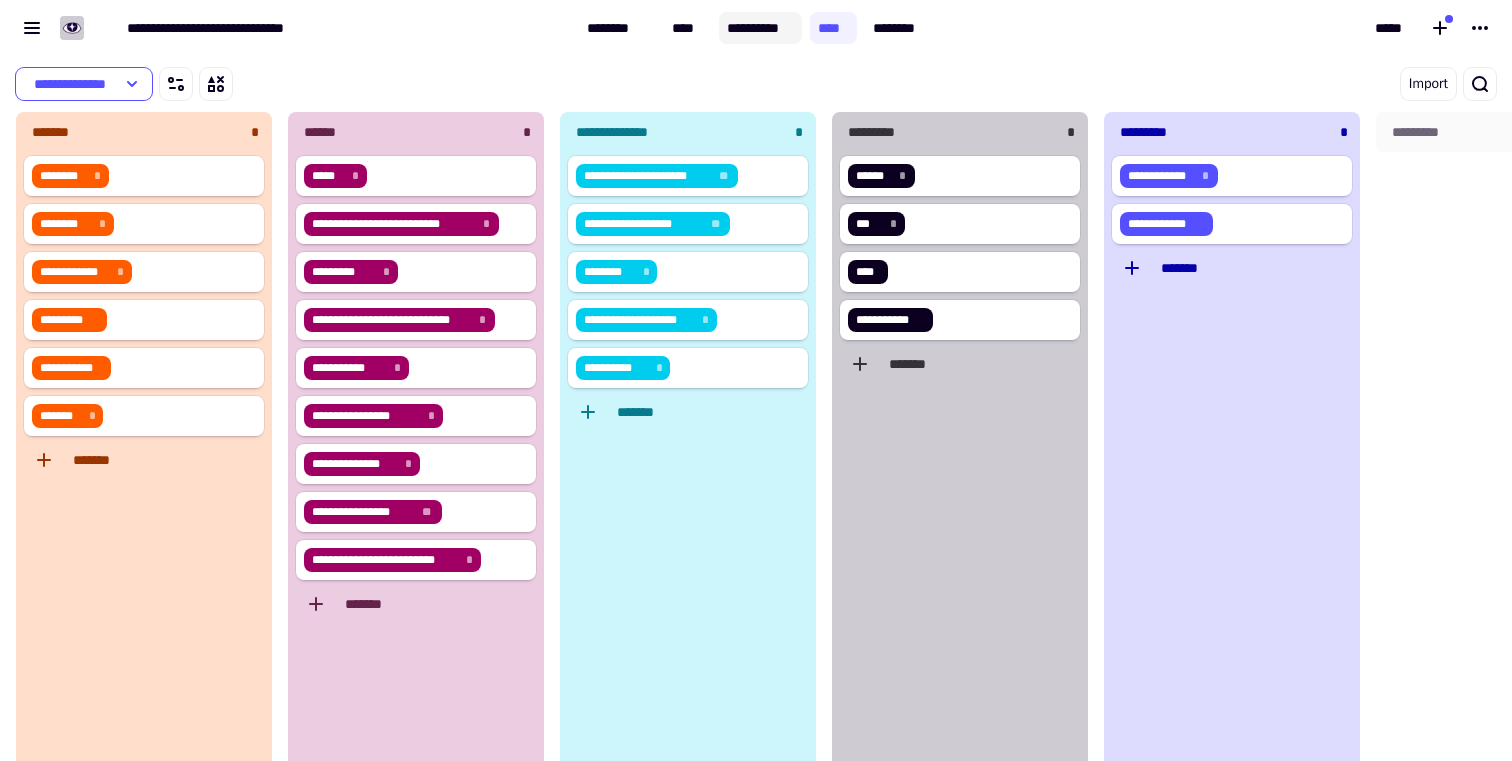 click on "**********" 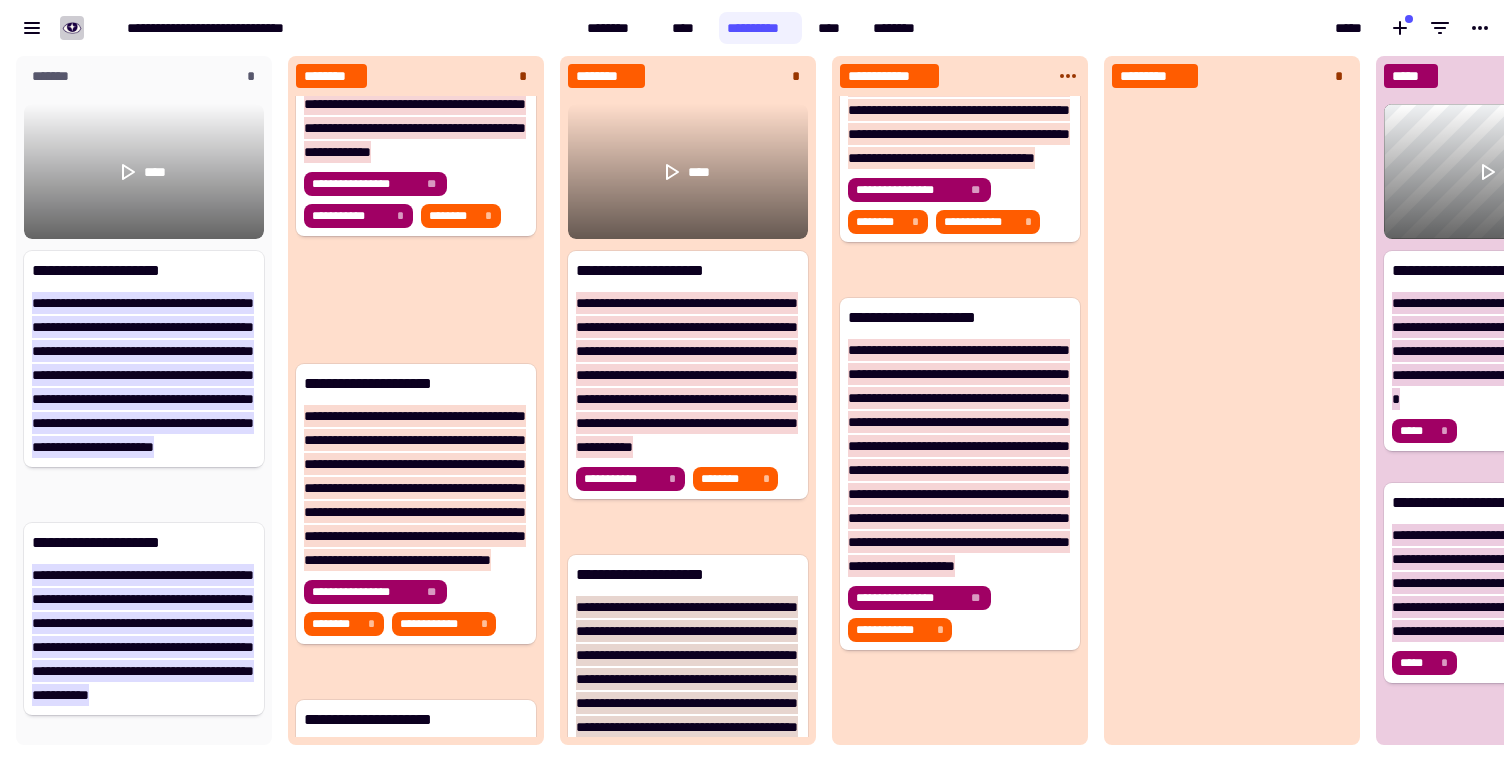 scroll, scrollTop: 292, scrollLeft: 0, axis: vertical 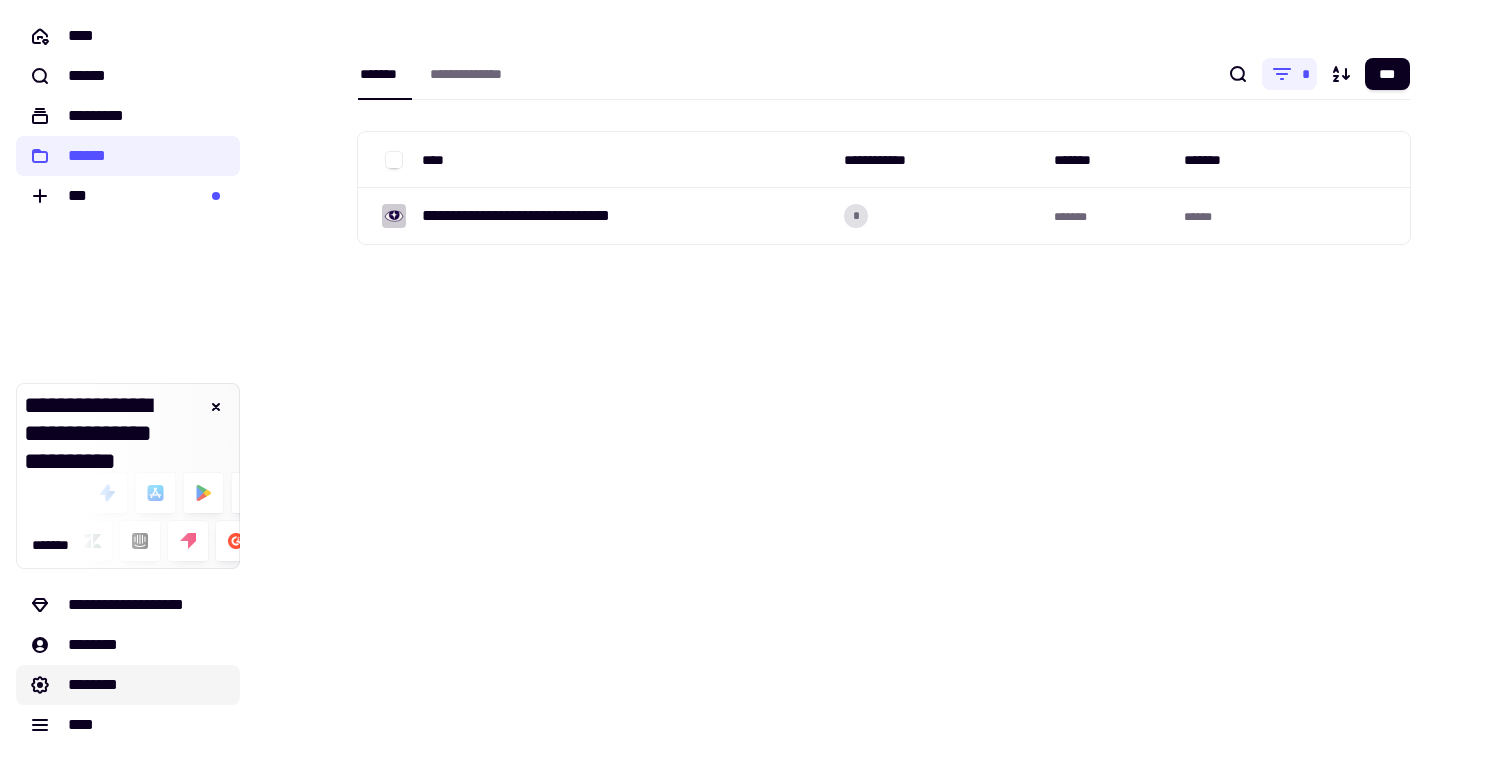 click on "********" 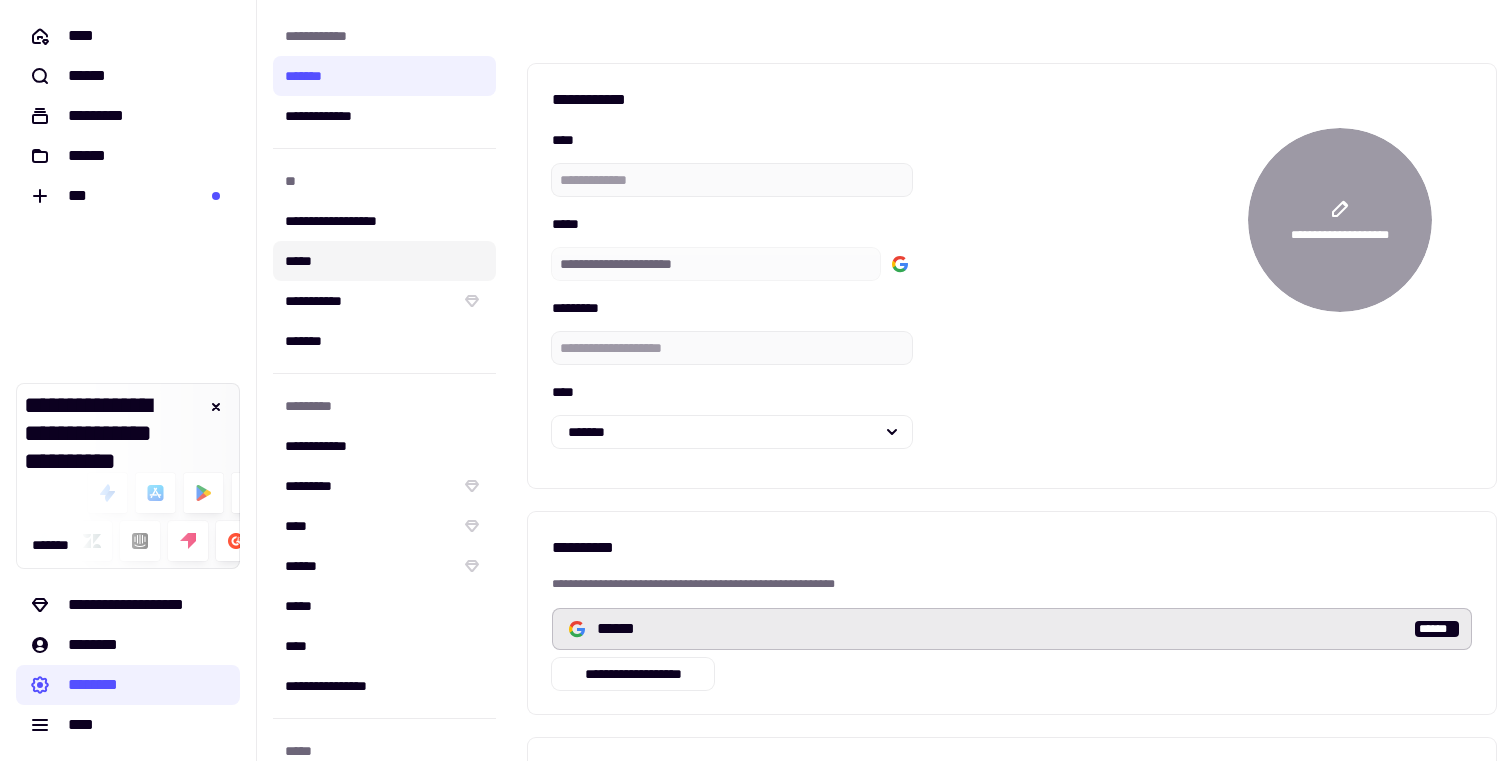 click on "*****" 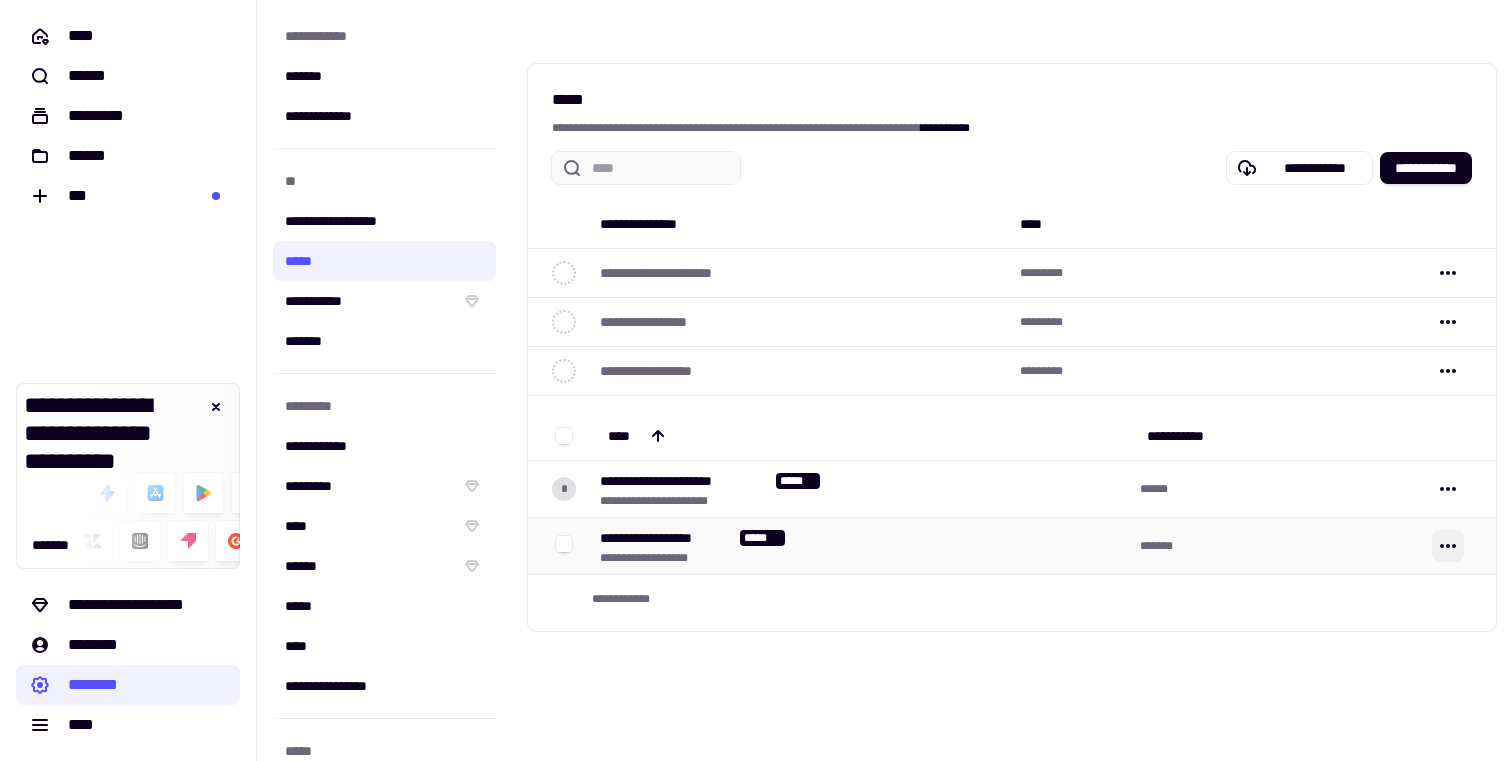 click 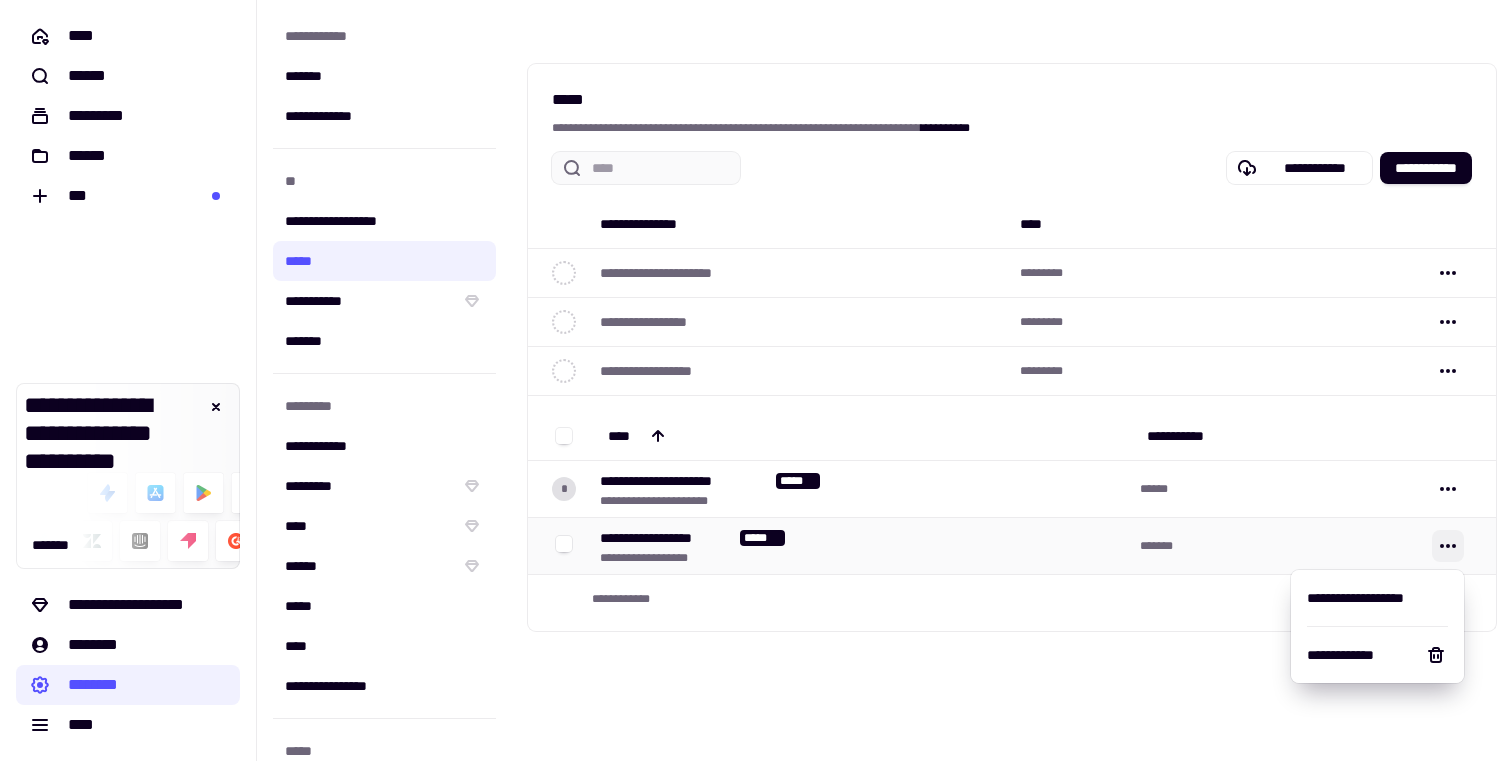 click 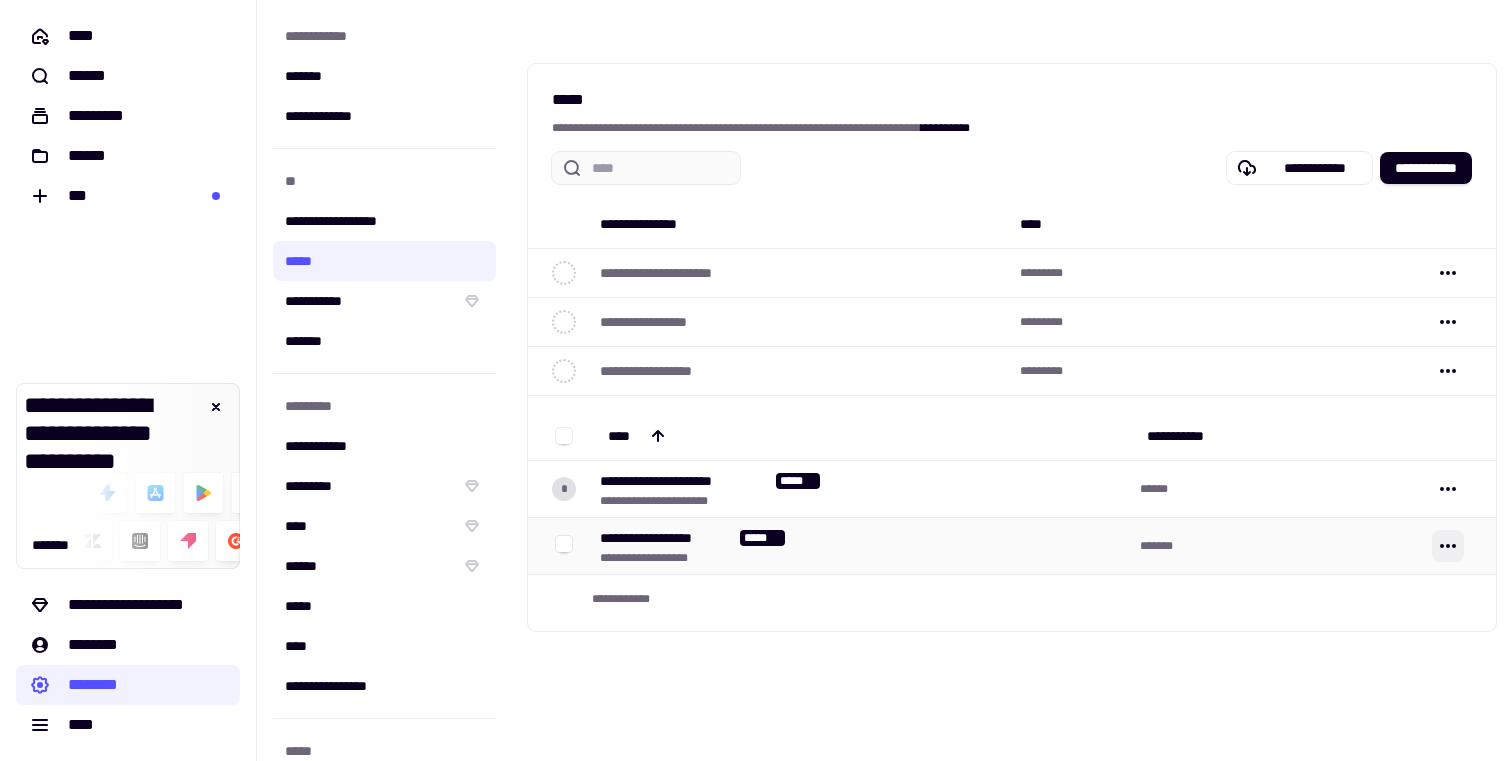 click 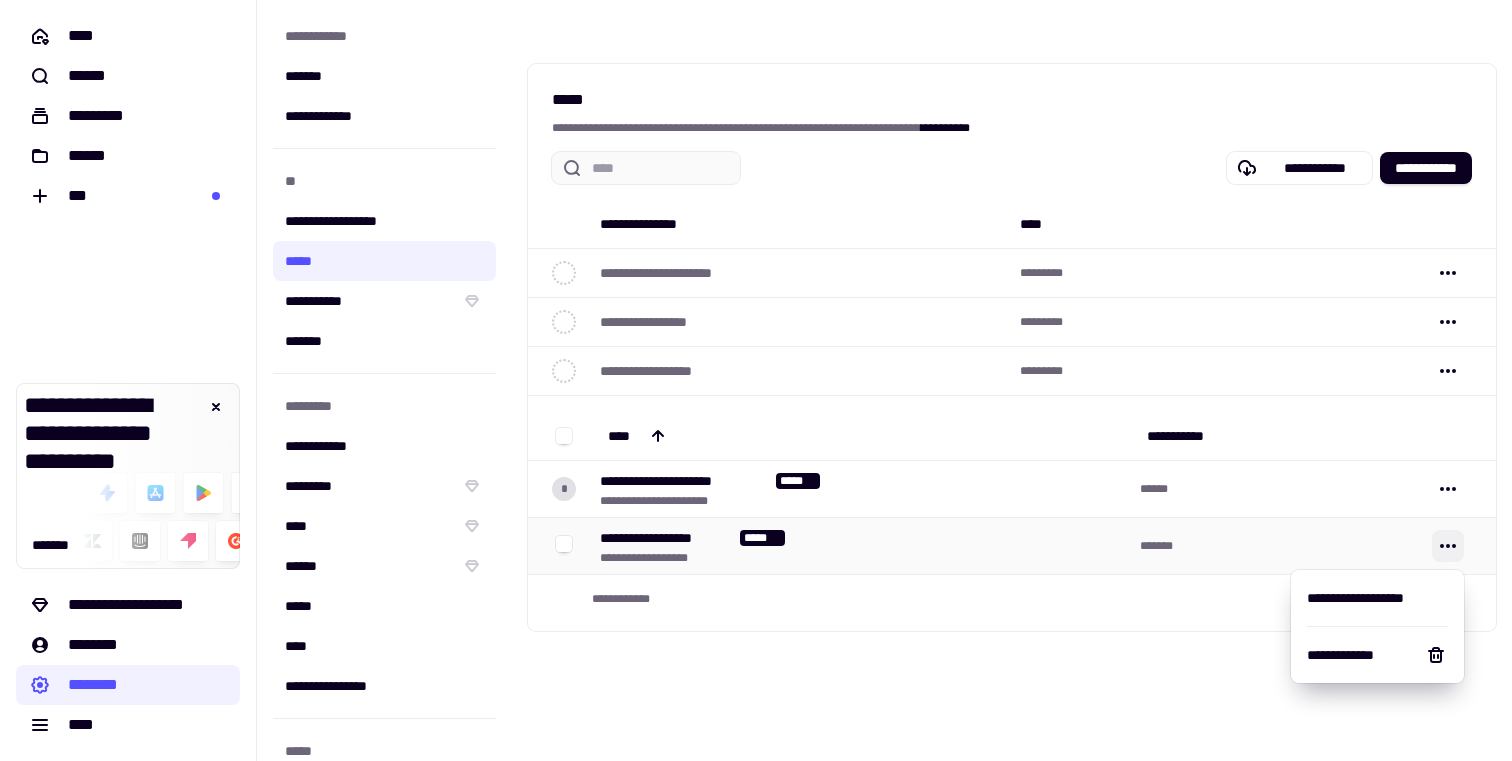 click 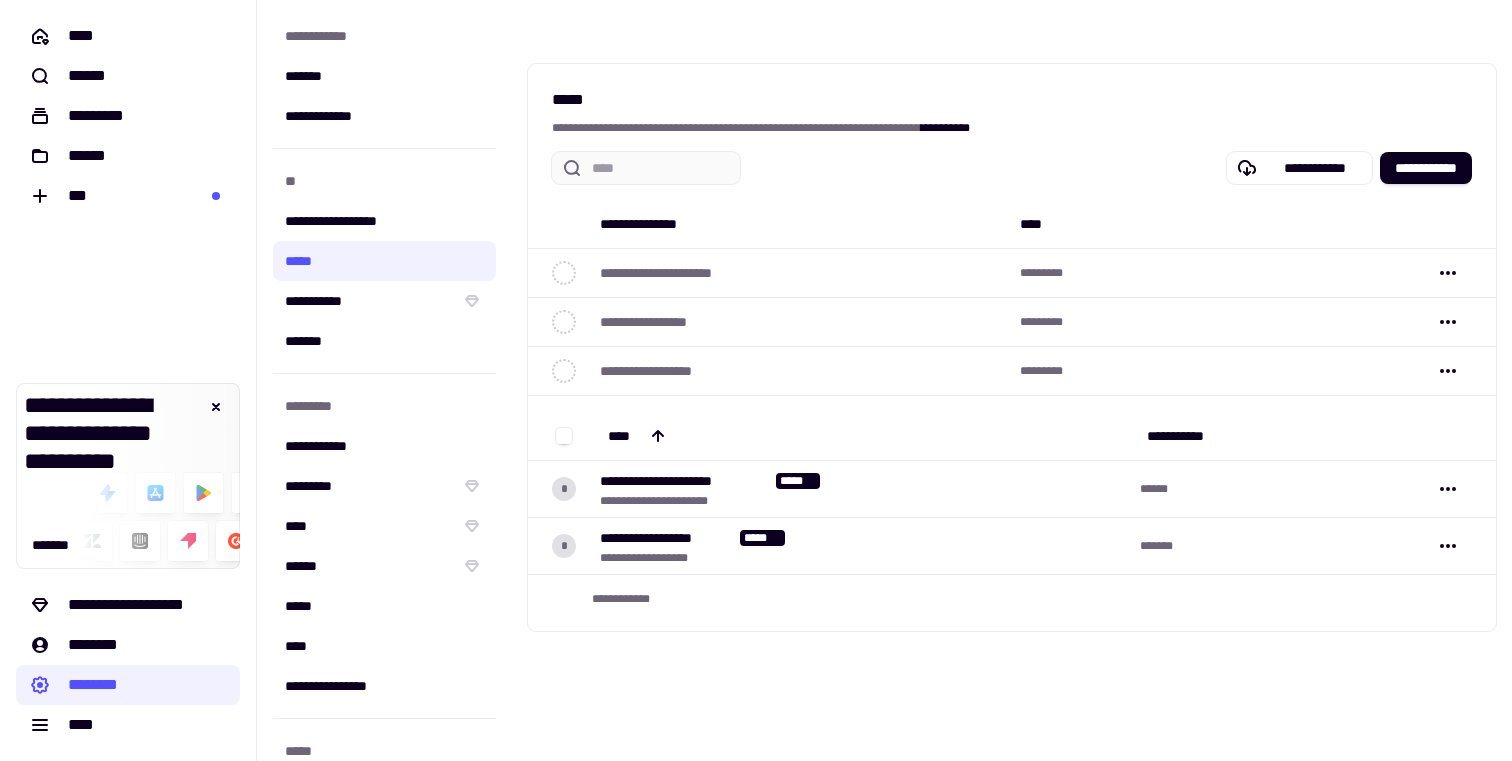 click on "**********" at bounding box center (1274, 436) 